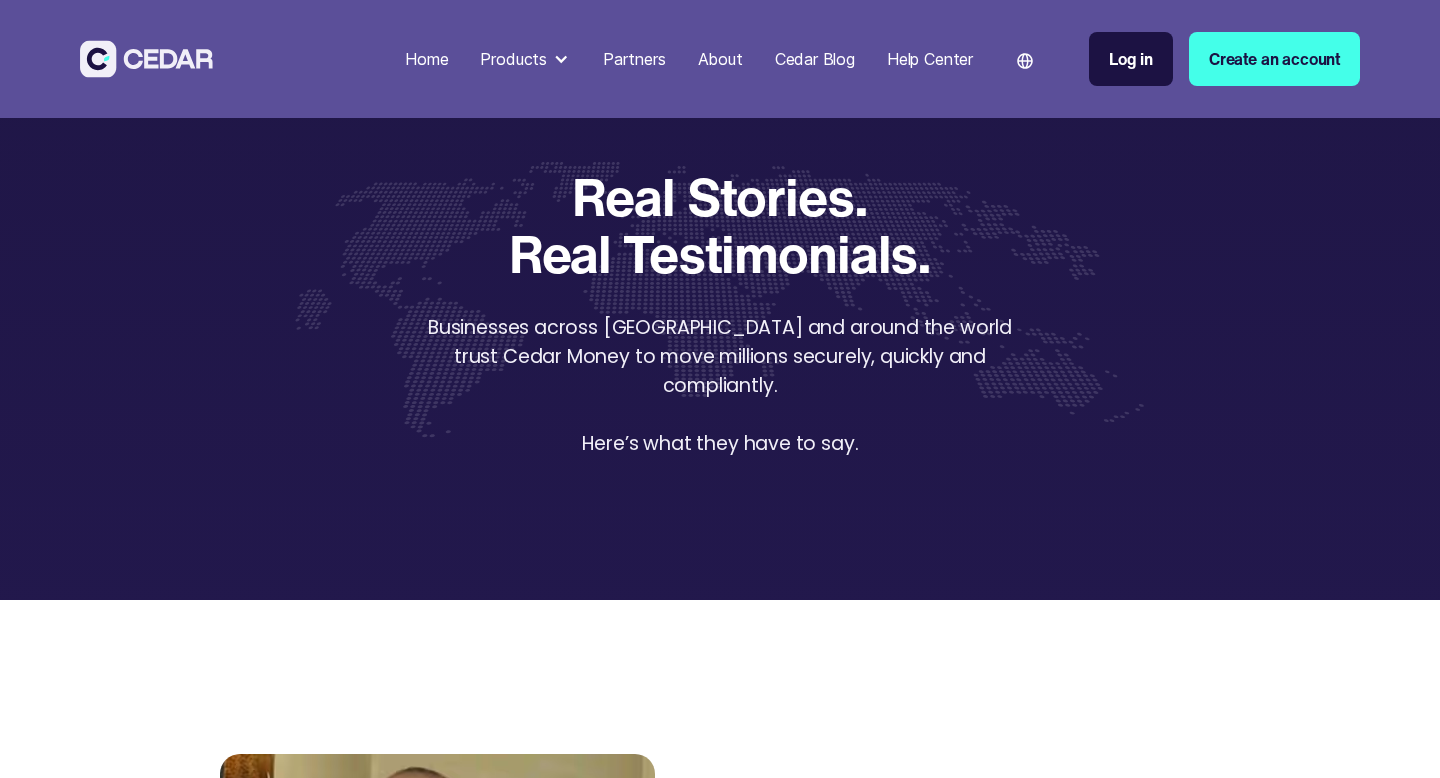 scroll, scrollTop: 470, scrollLeft: 0, axis: vertical 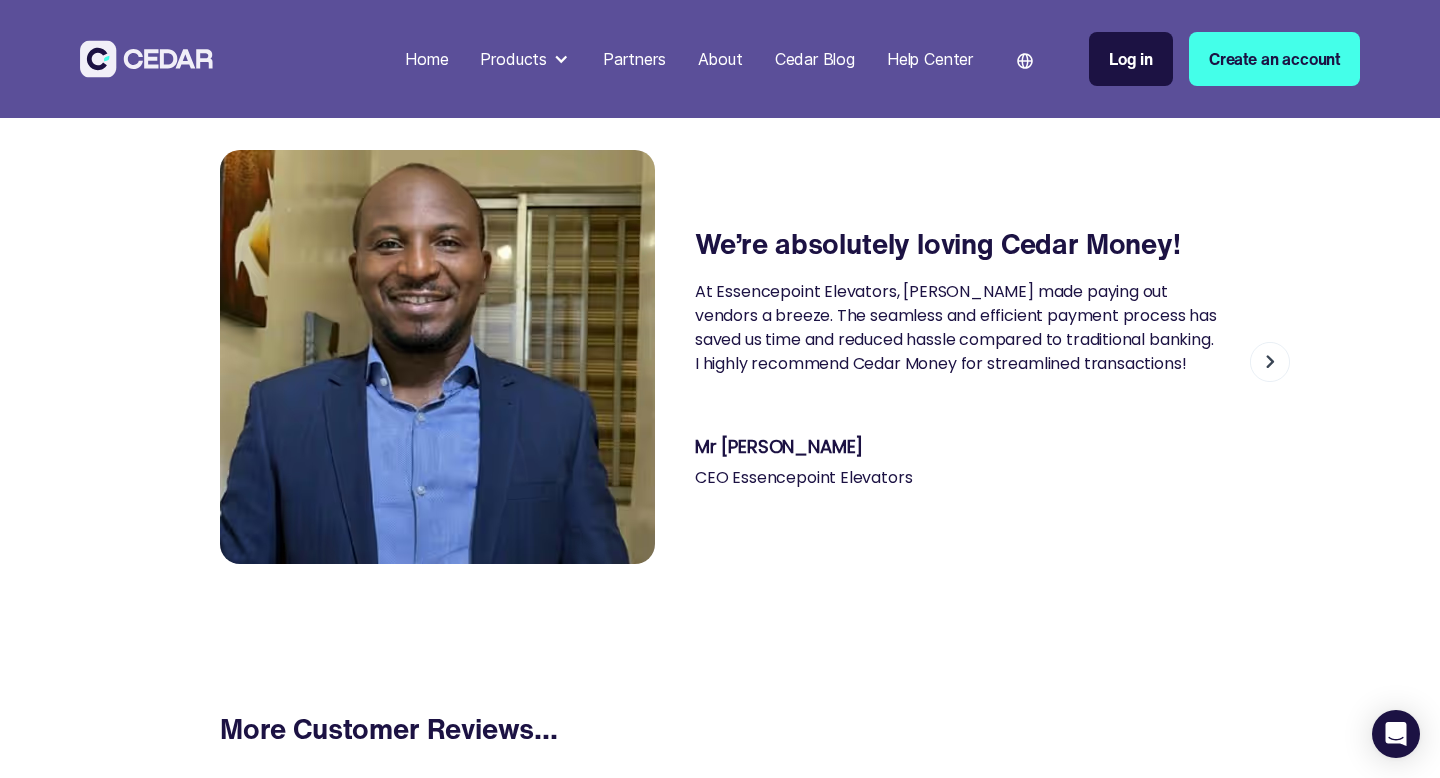 click at bounding box center [1270, 362] 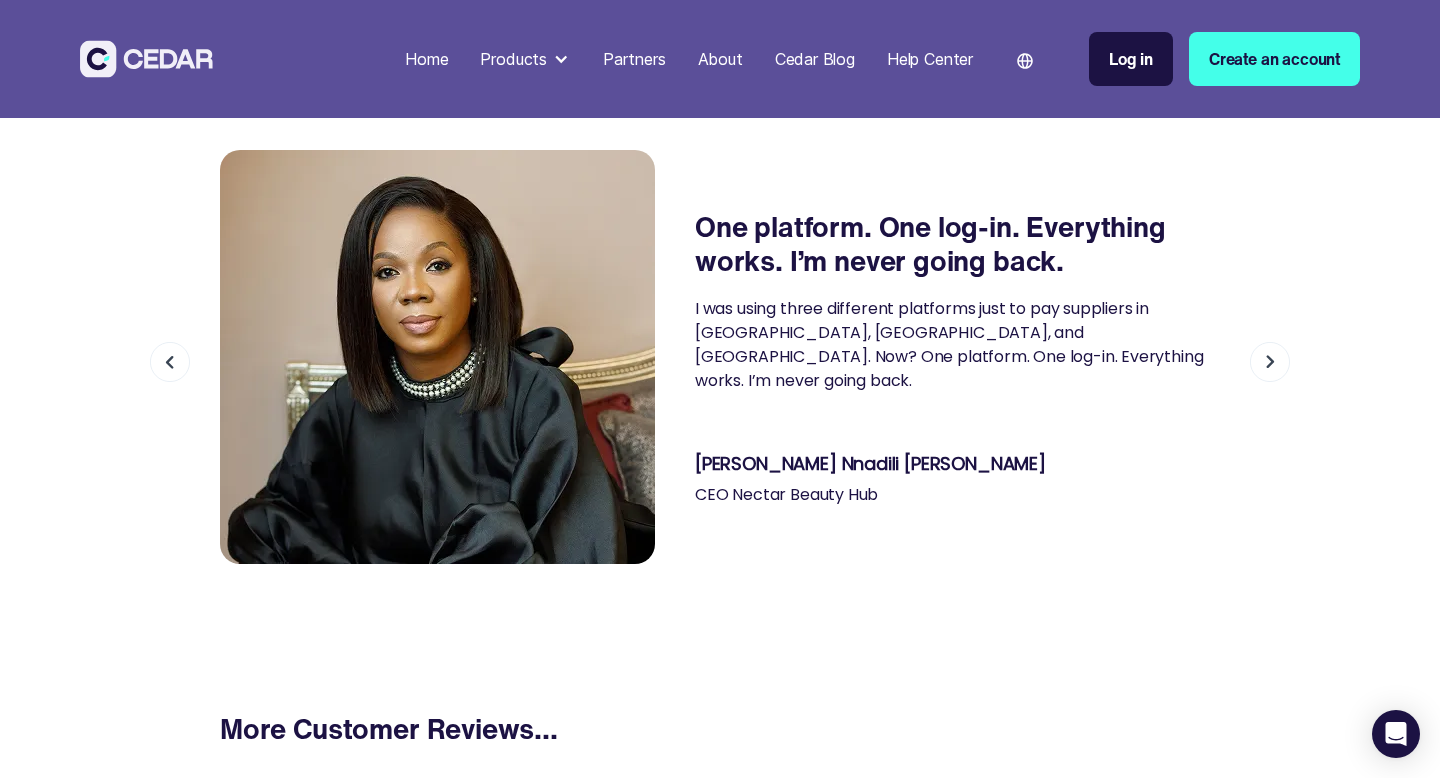 click at bounding box center [1270, 362] 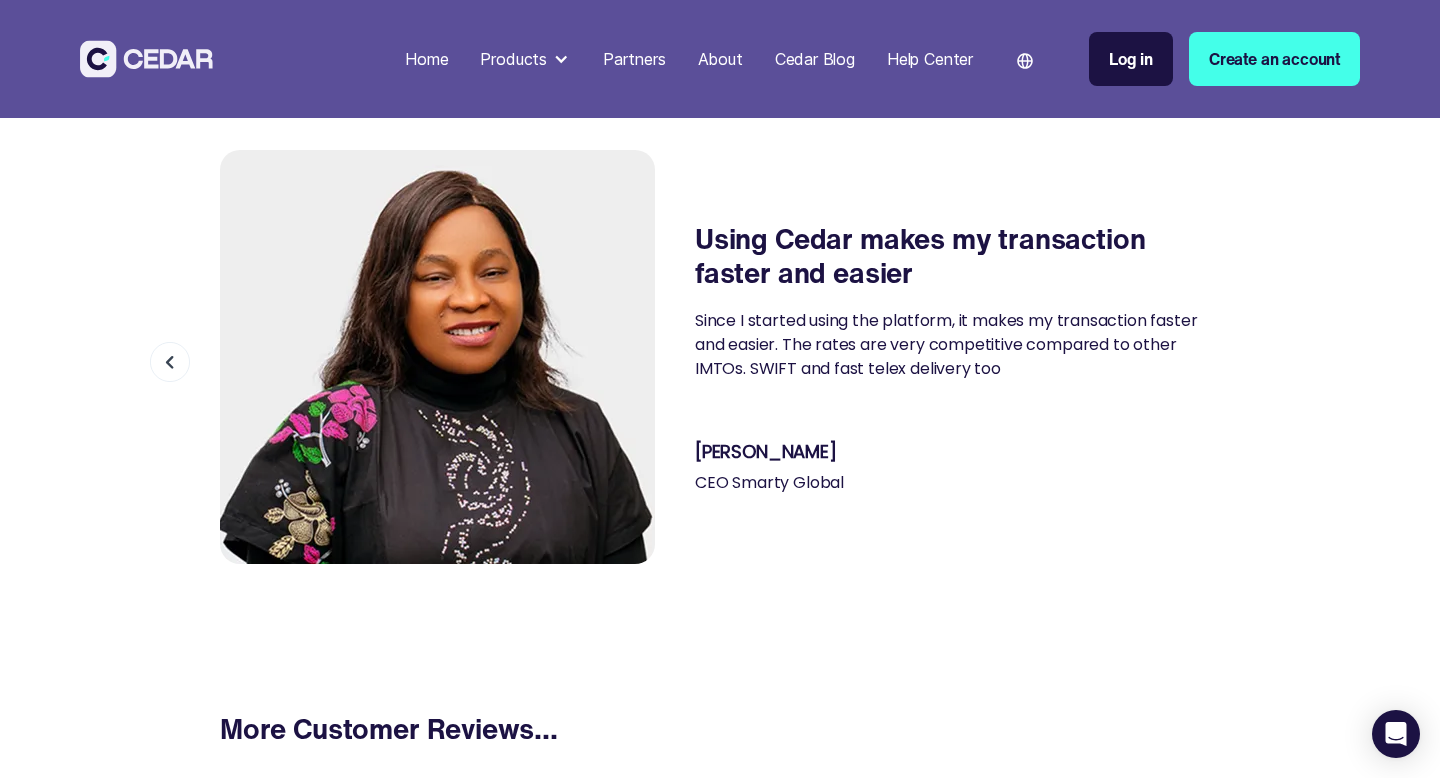 click on "We’re absolutely loving Cedar Money! At Essencepoint Elevators, Cedar made paying out vendors a breeze. The seamless and efficient payment process has saved us time and reduced hassle compared to traditional banking. I highly recommend Cedar Money for streamlined transactions! Mr Agukwe Vitalis CEO Essencepoint Elevators One platform. One log-in. Everything works. I’m never going back. I was using three different platforms just to pay suppliers in Kenya, South Africa, and Ghana. Now? One platform. One log-in. Everything works. I’m never going back. Beatrice Nnadili Eneh CEO Nectar Beauty Hub Using Cedar makes my transaction faster and easier Since I started using the platform, it makes my transaction faster and easier. The rates are very competitive compared to other IMTOs. SWIFT and fast telex delivery too Ms Ibukun Alebiosu CEO Smarty Global Slide 3 of 3." at bounding box center [720, 357] 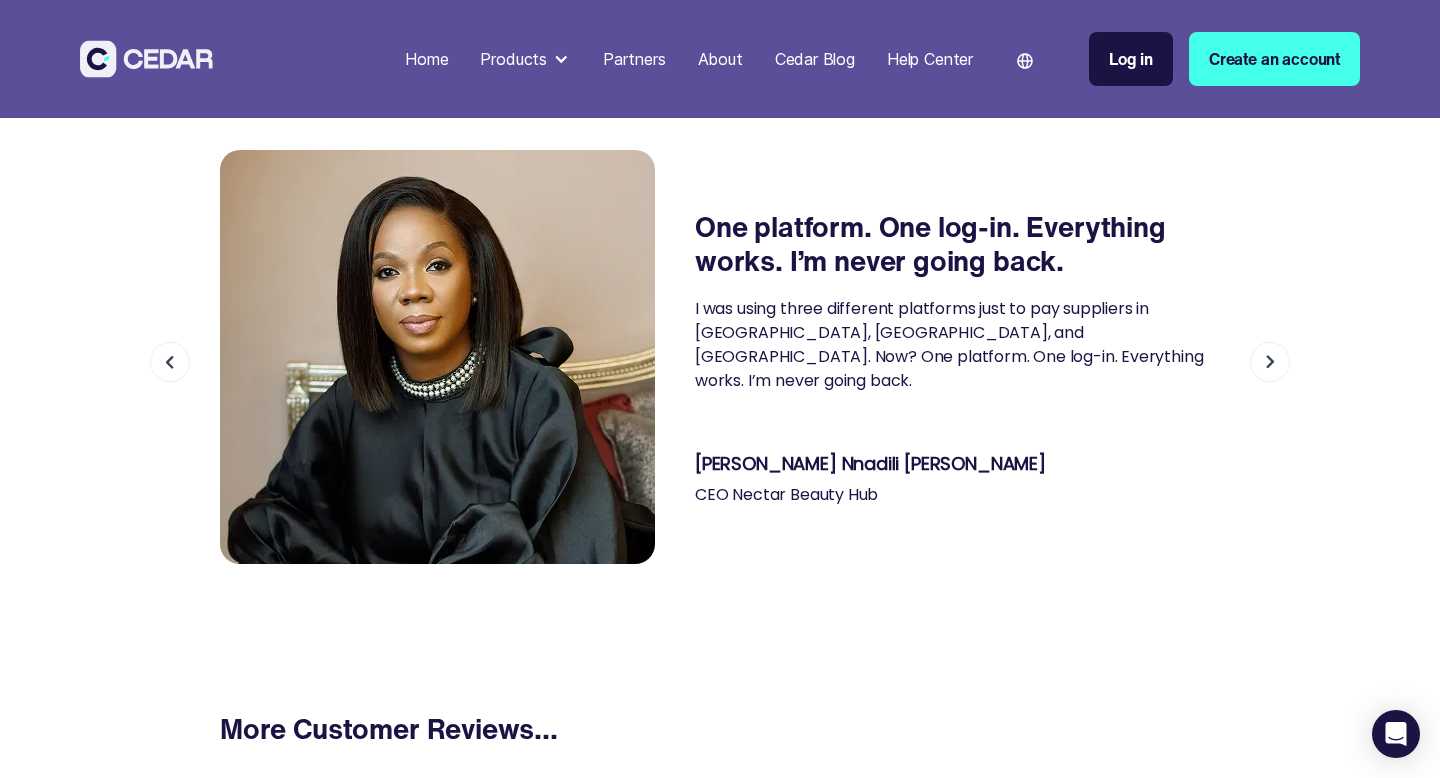 click at bounding box center [170, 362] 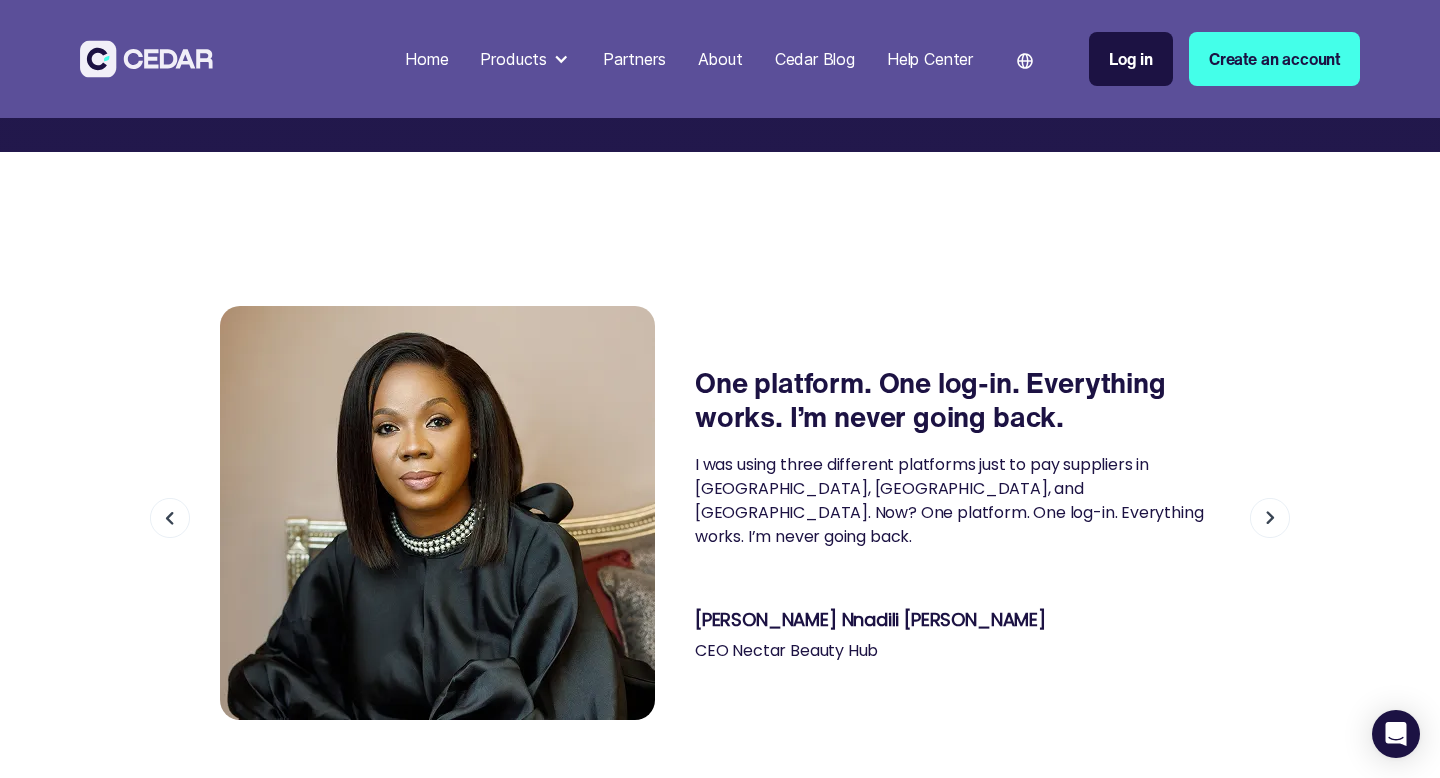 scroll, scrollTop: 450, scrollLeft: 0, axis: vertical 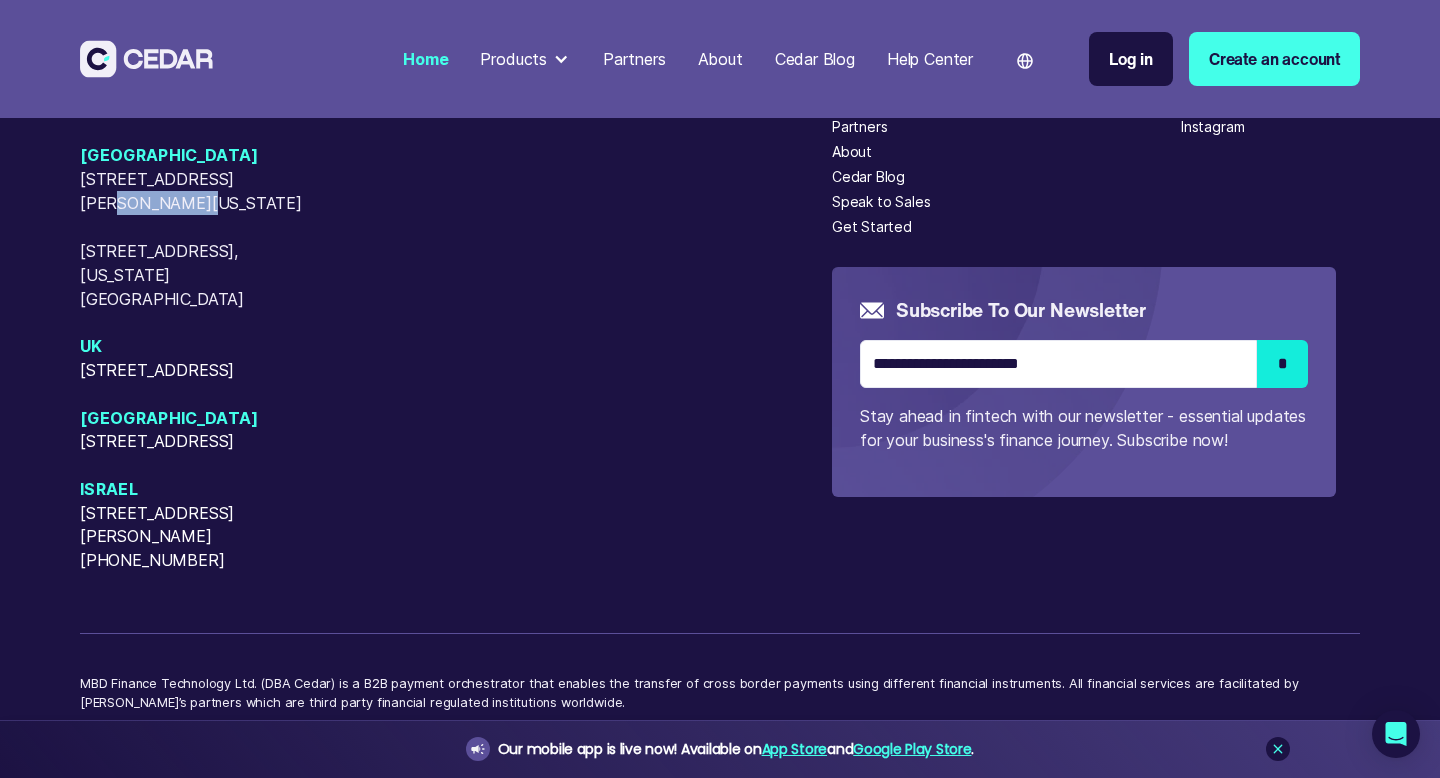 drag, startPoint x: 82, startPoint y: 509, endPoint x: 279, endPoint y: 513, distance: 197.0406 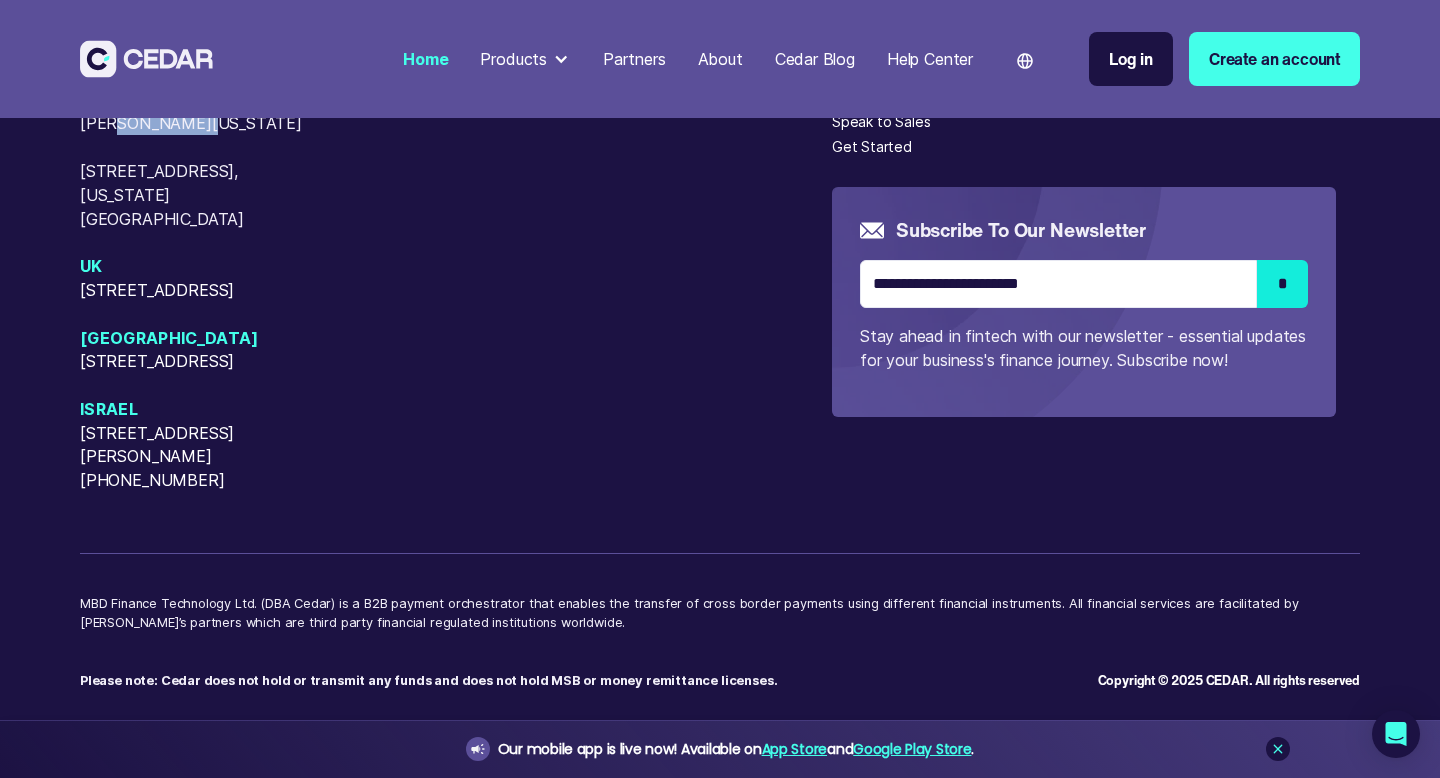 scroll, scrollTop: 8714, scrollLeft: 0, axis: vertical 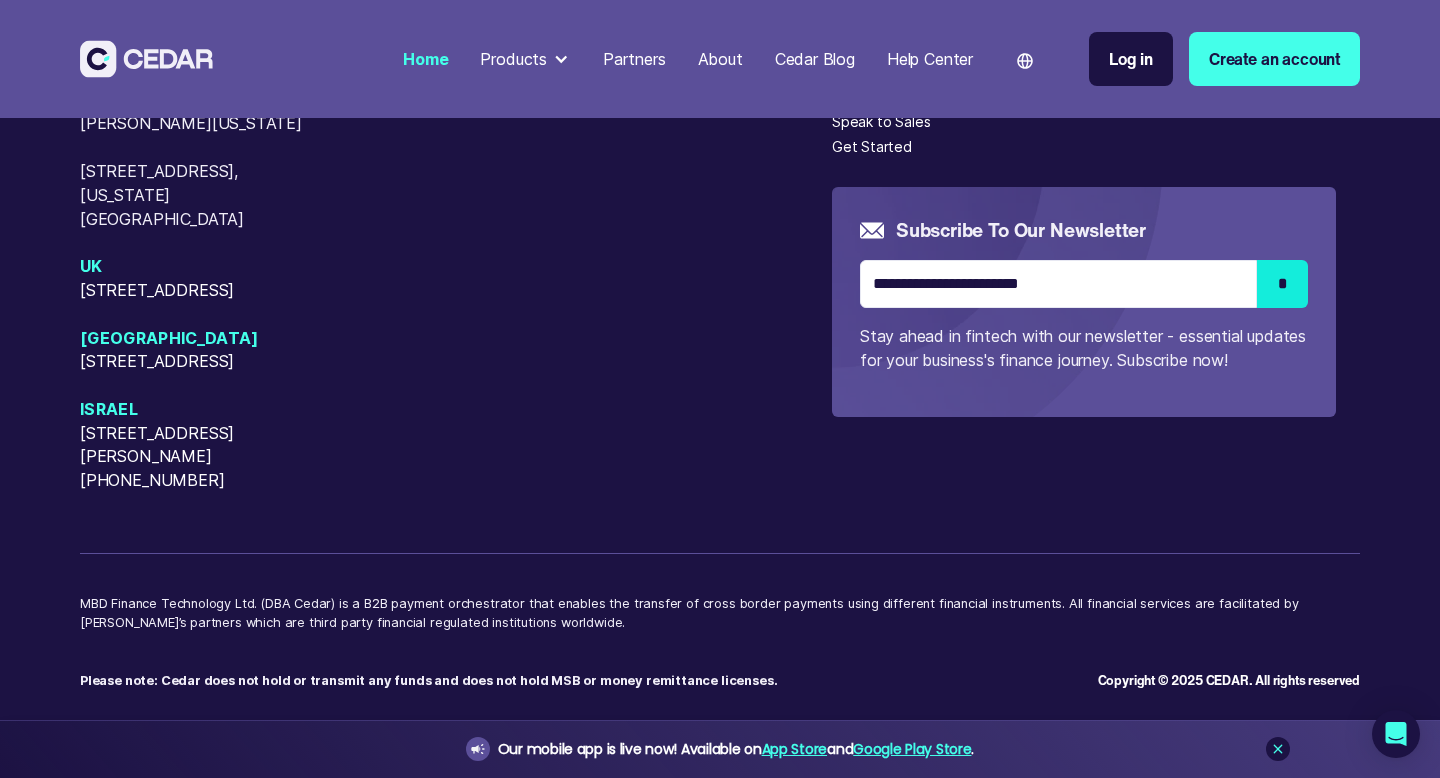click on "[STREET_ADDRESS]" at bounding box center (205, 291) 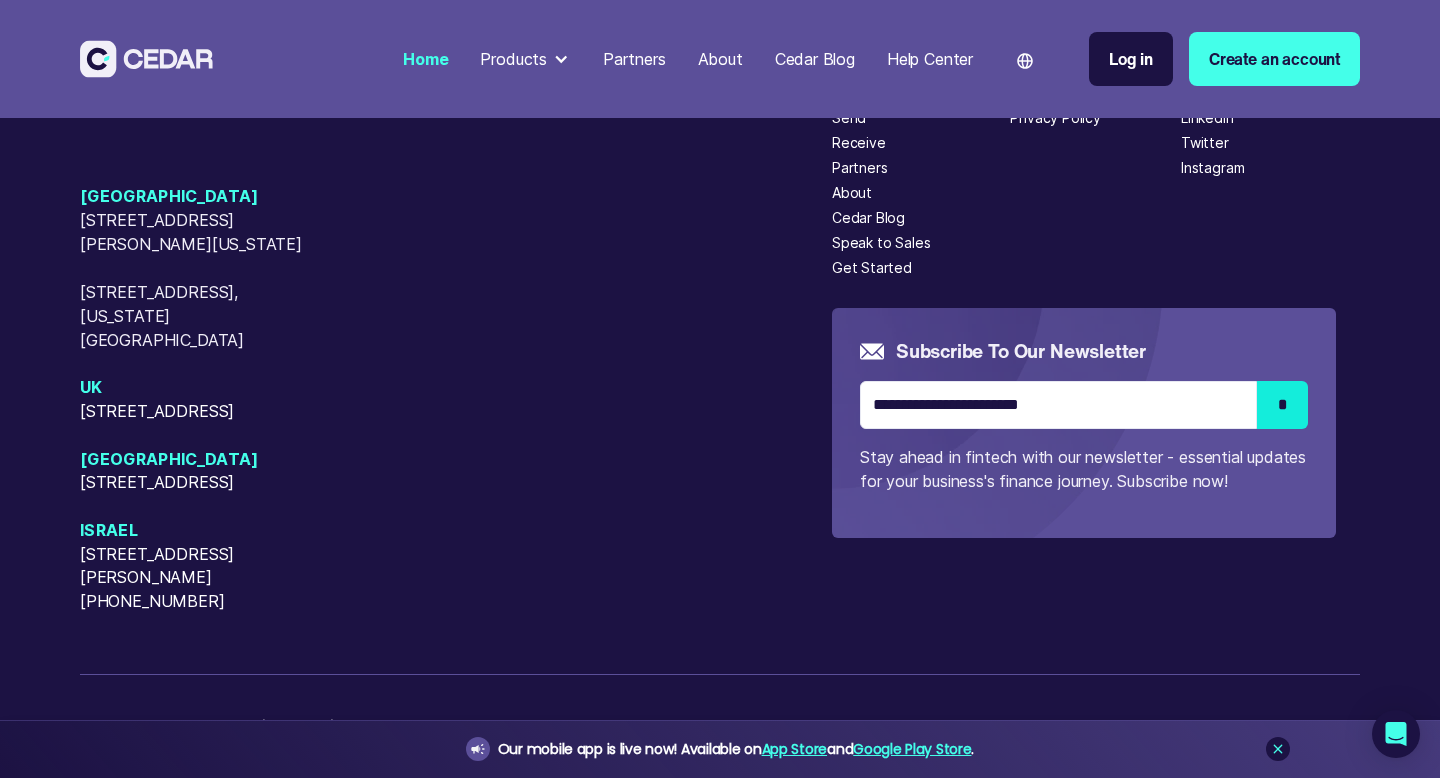 scroll, scrollTop: 8511, scrollLeft: 0, axis: vertical 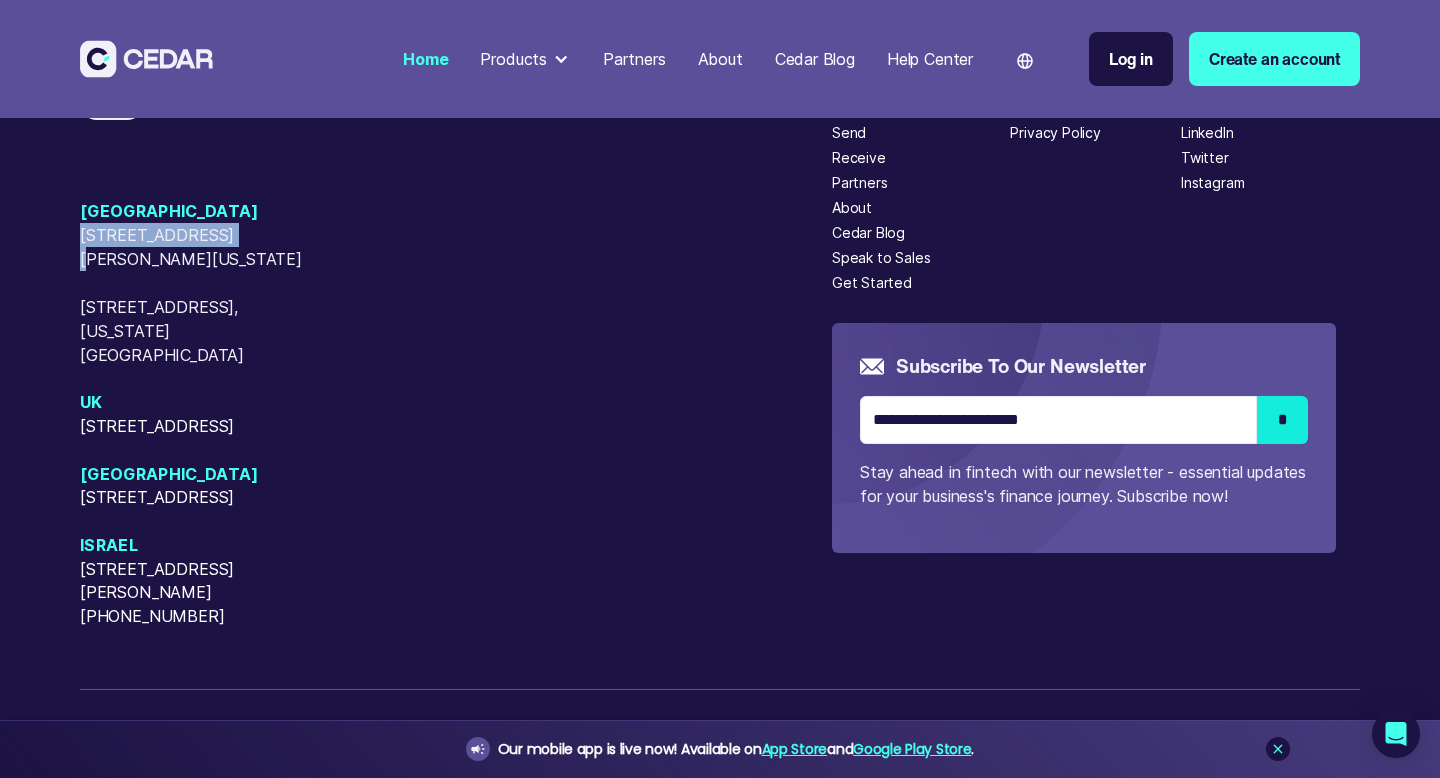 drag, startPoint x: 80, startPoint y: 277, endPoint x: 225, endPoint y: 277, distance: 145 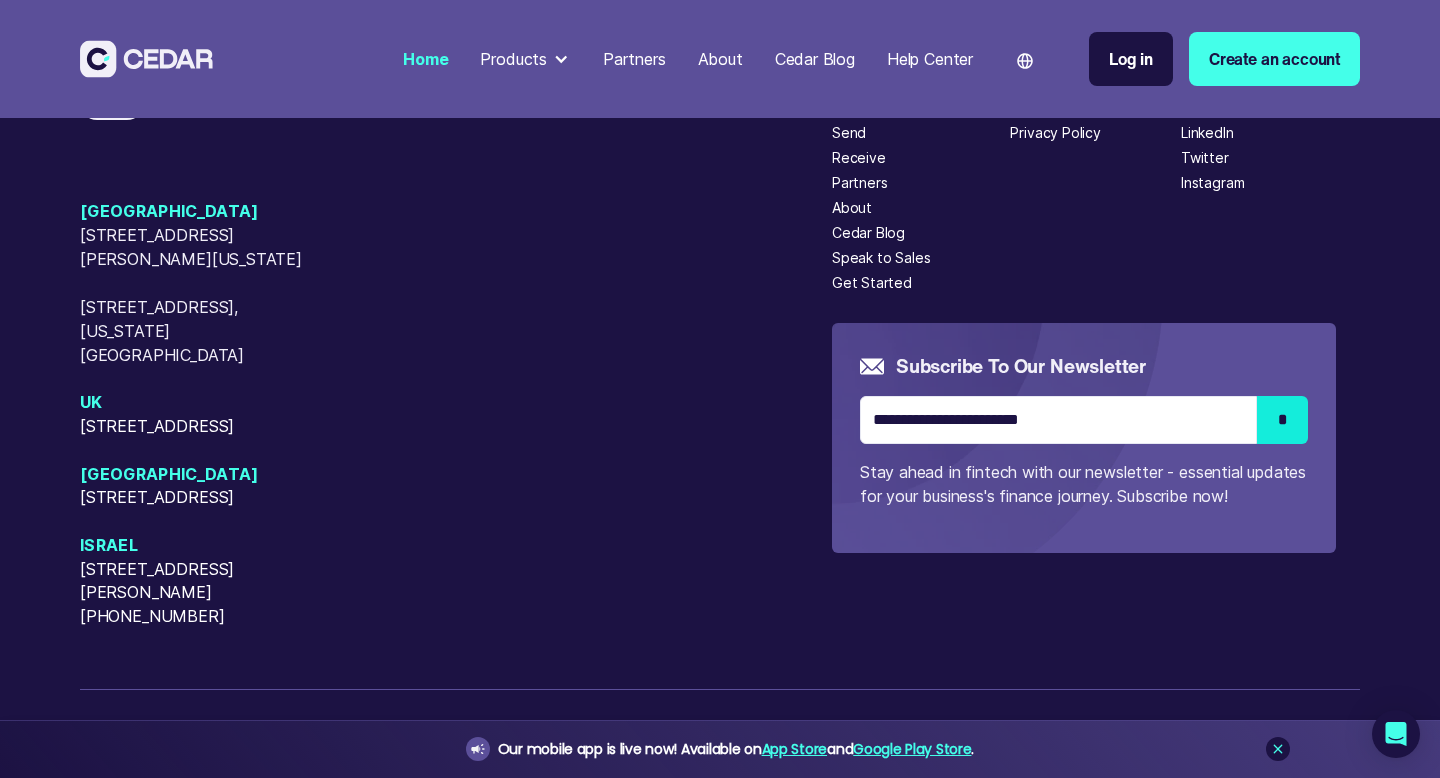 click on "[STREET_ADDRESS][PERSON_NAME][US_STATE]" at bounding box center (205, 247) 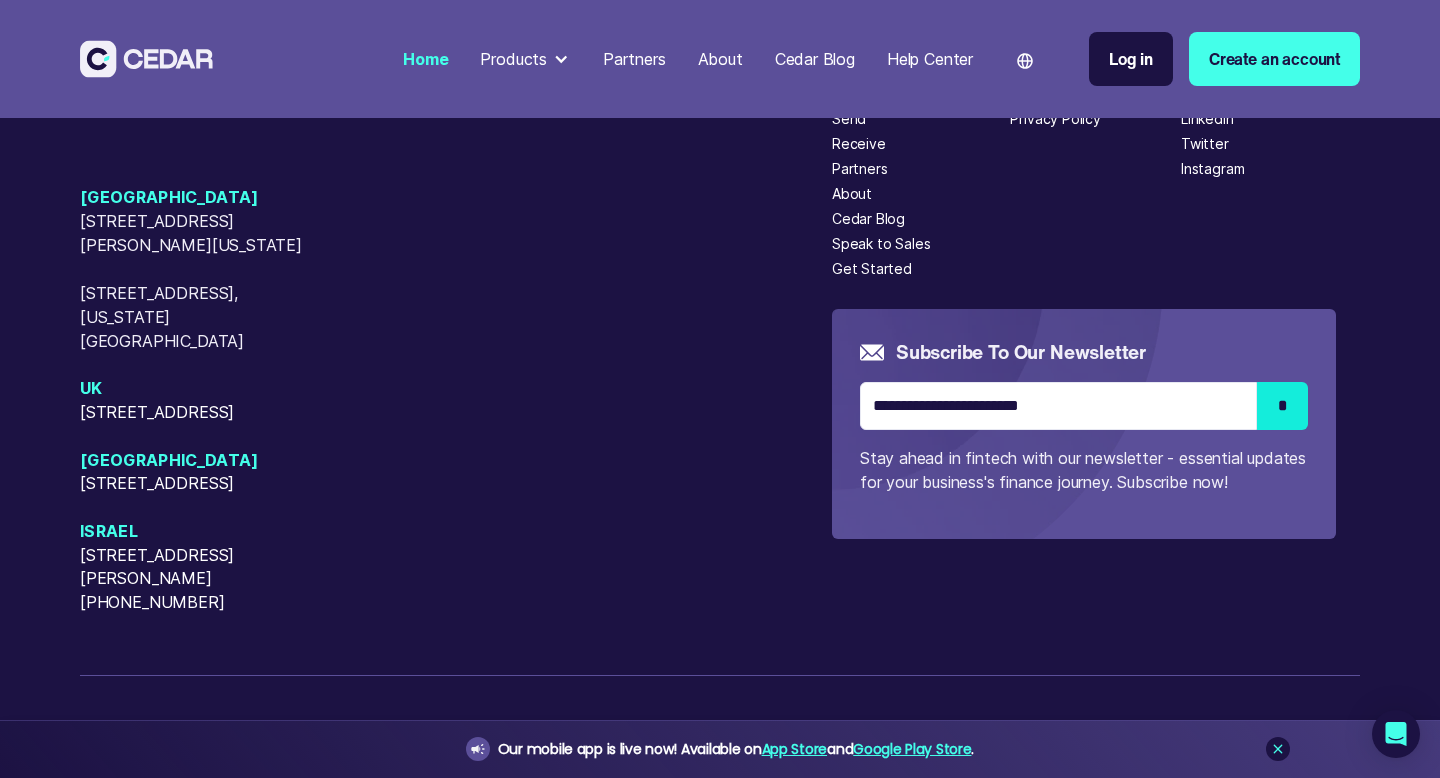 scroll, scrollTop: 8522, scrollLeft: 0, axis: vertical 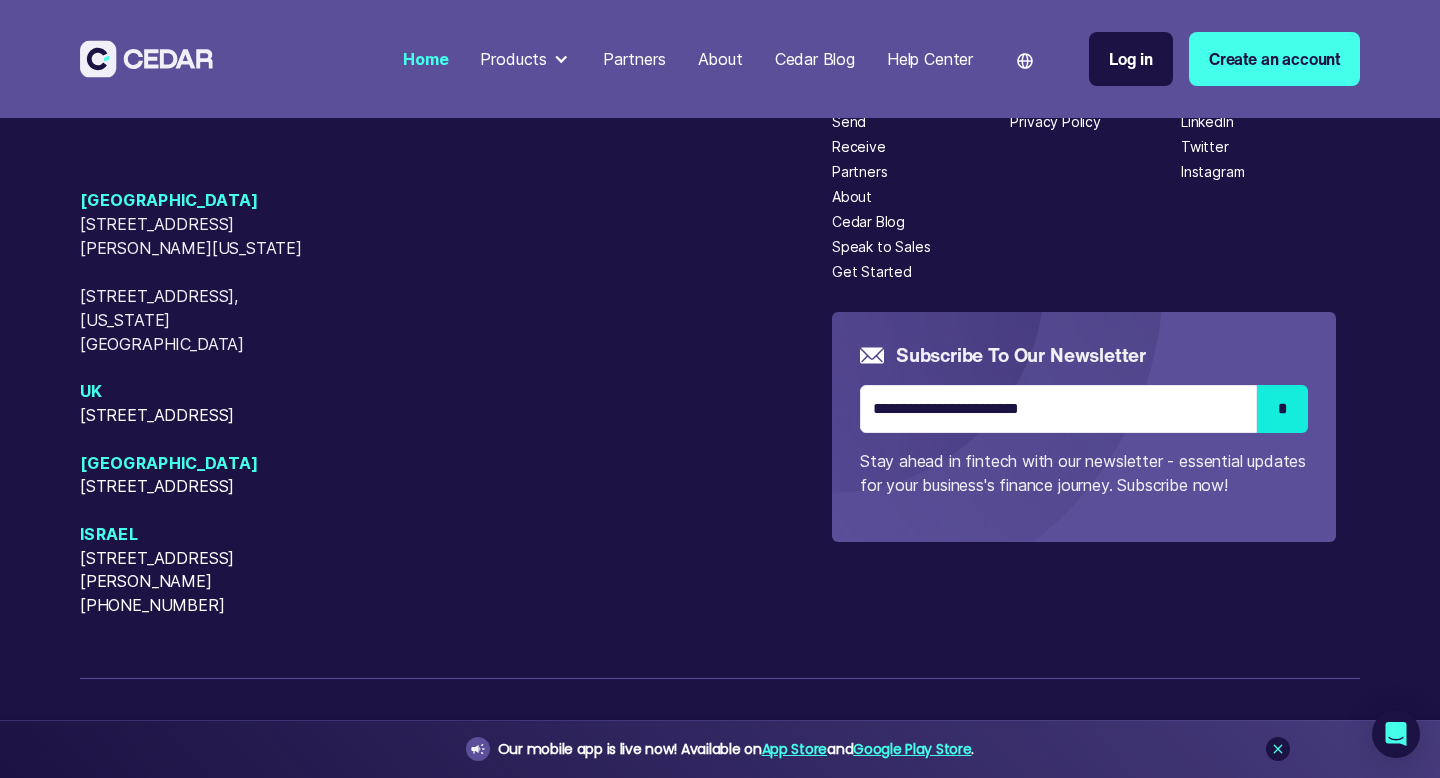 drag, startPoint x: 83, startPoint y: 273, endPoint x: 185, endPoint y: 292, distance: 103.75452 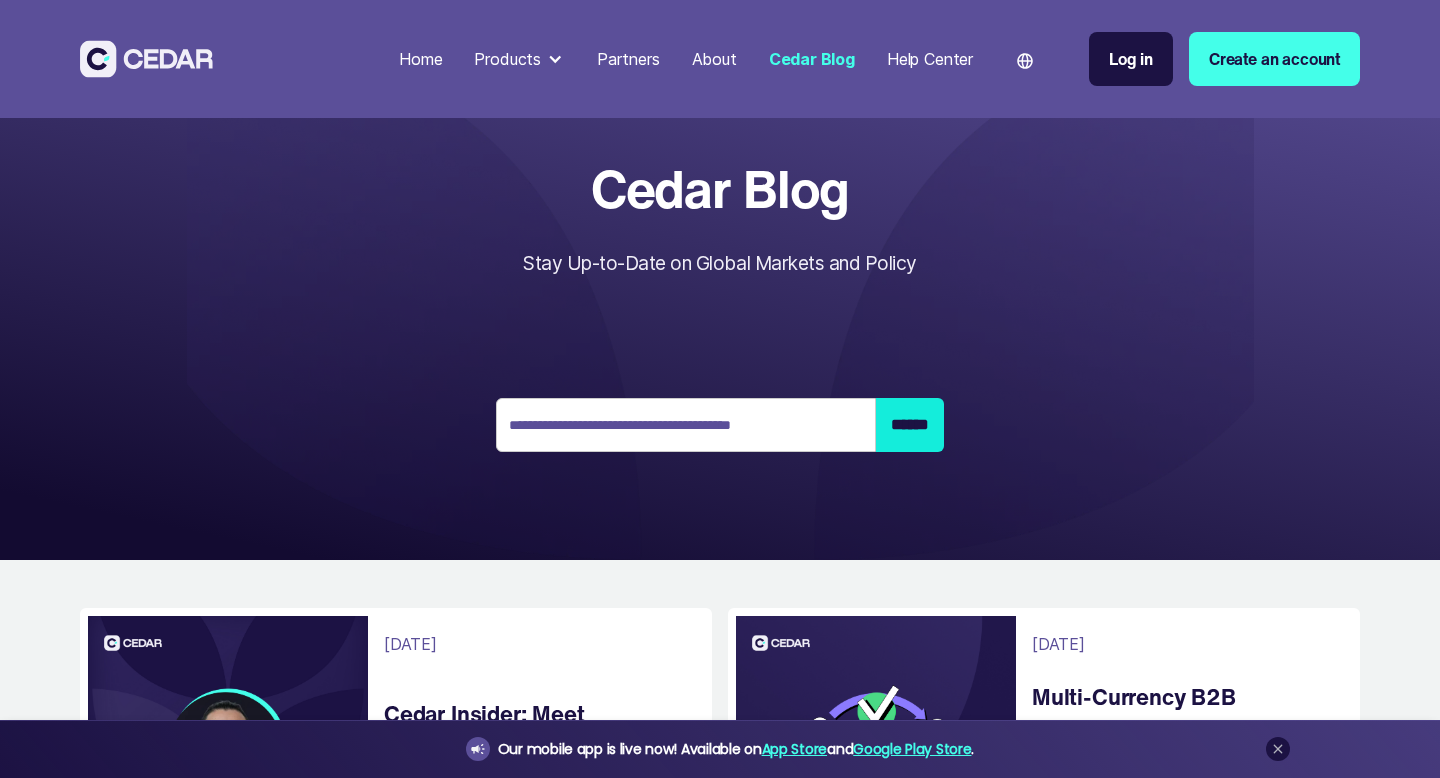 scroll, scrollTop: 1571, scrollLeft: 0, axis: vertical 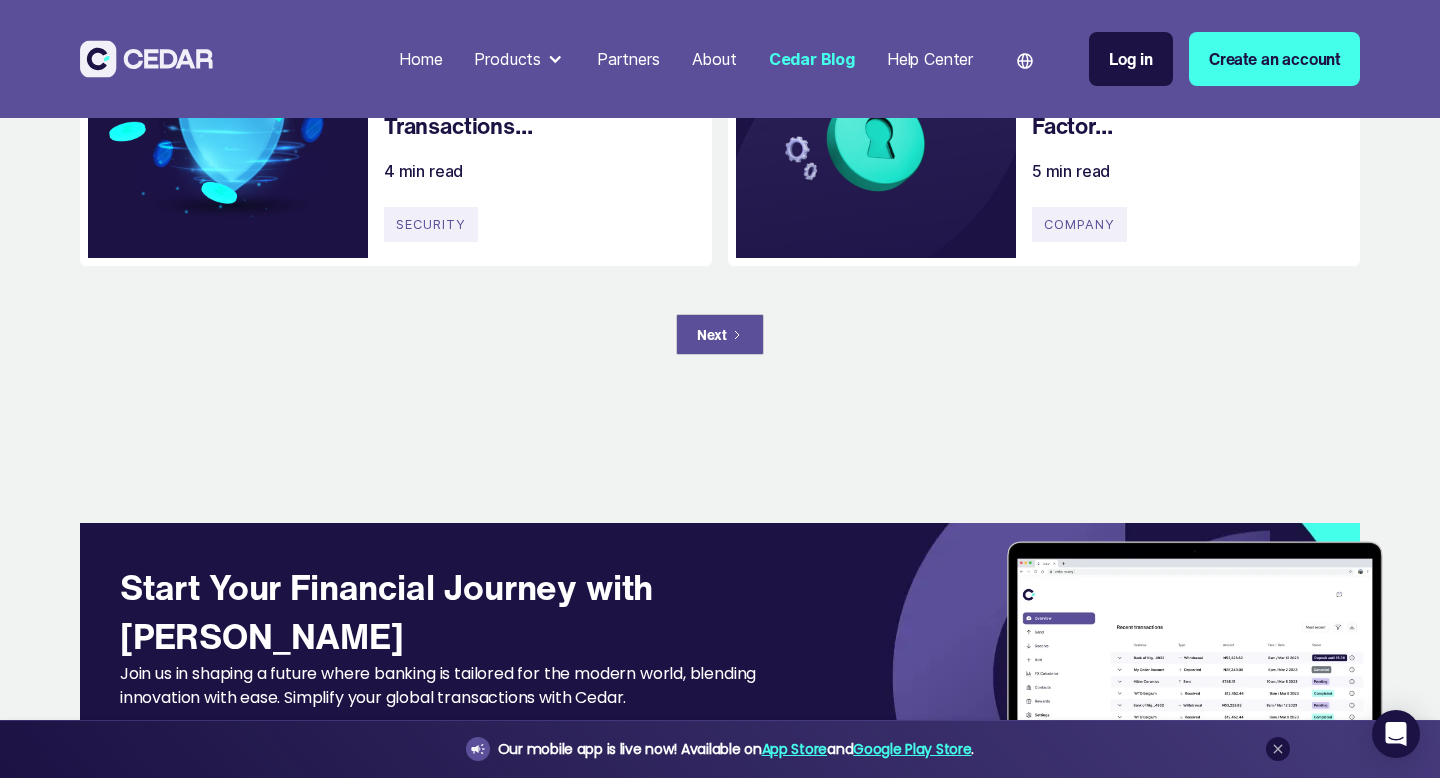 click on "Next" at bounding box center [720, 334] 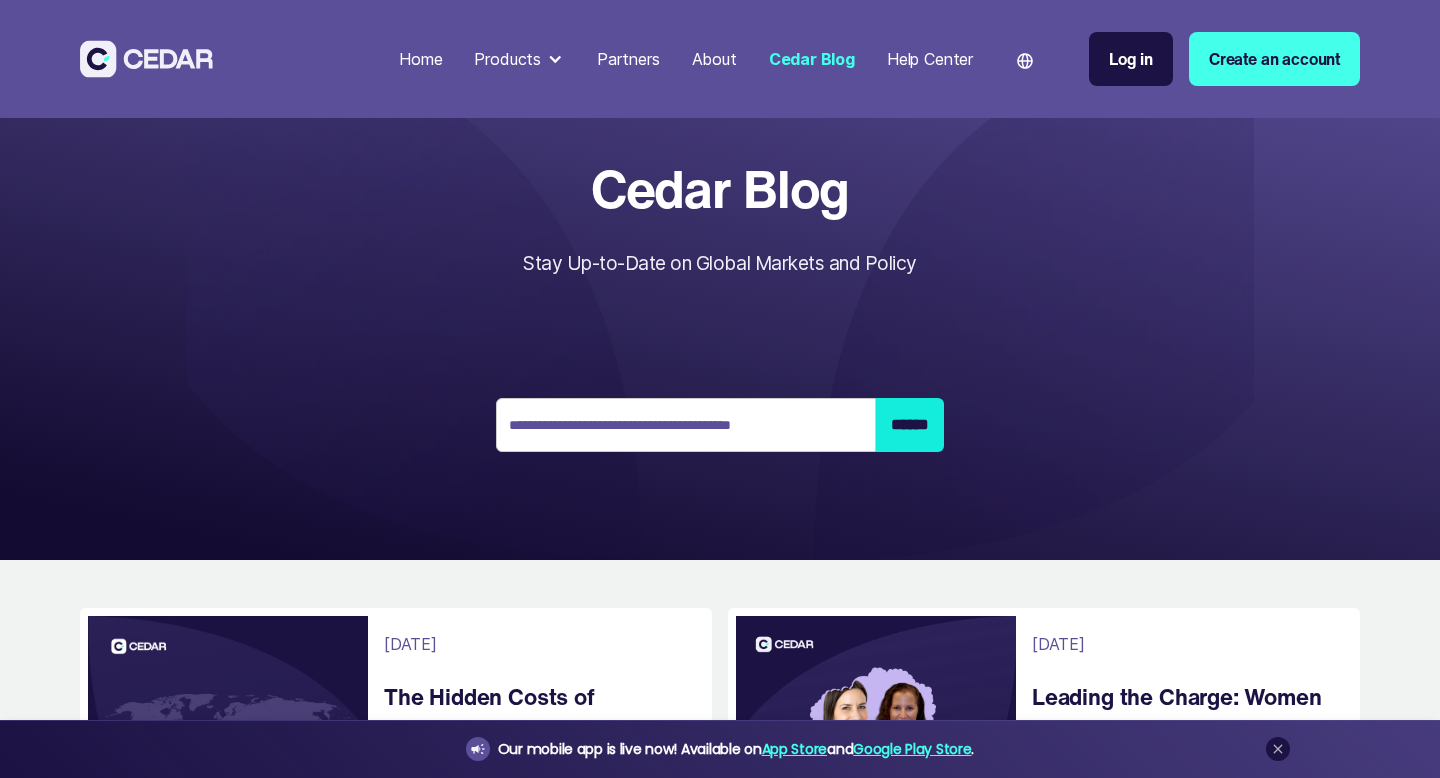 scroll, scrollTop: 439, scrollLeft: 0, axis: vertical 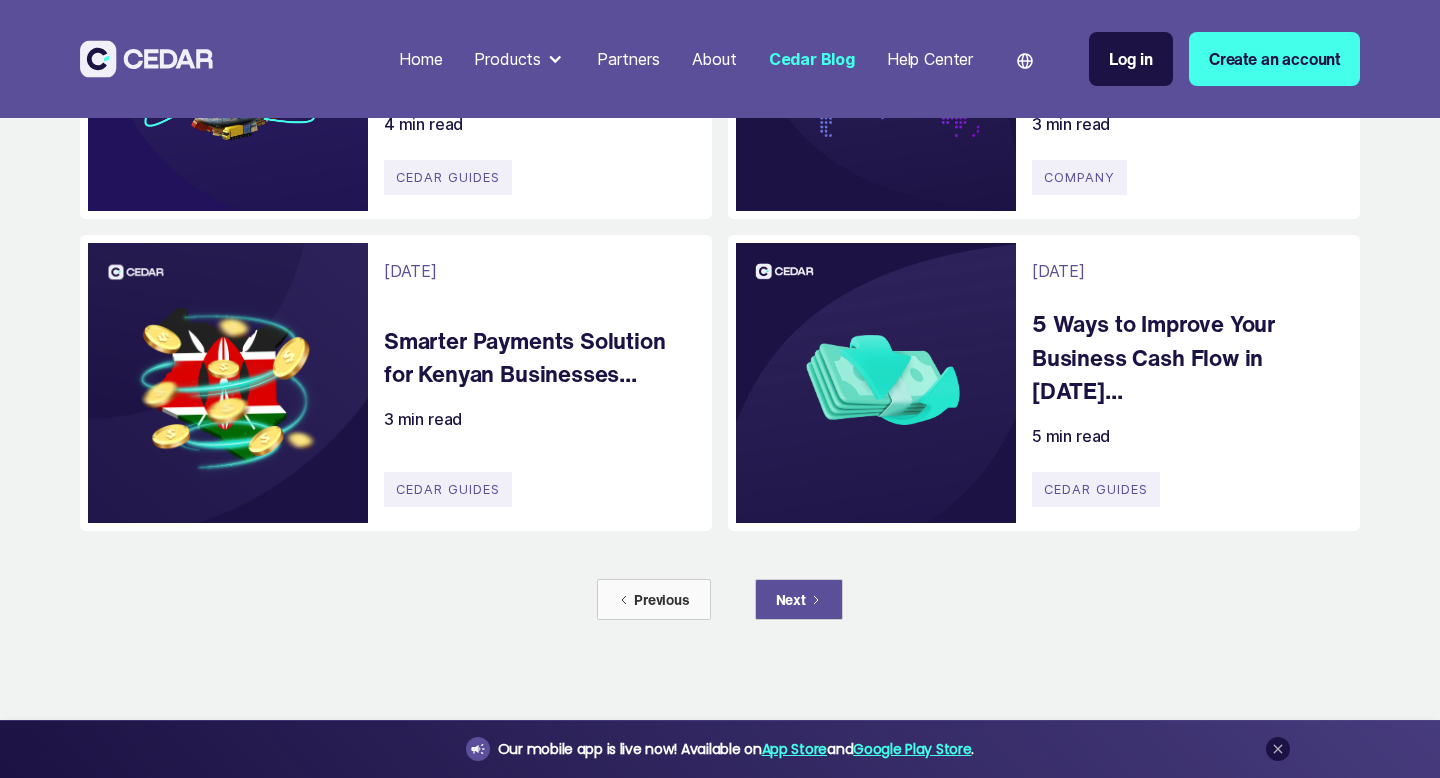 click on "Next" at bounding box center [791, 599] 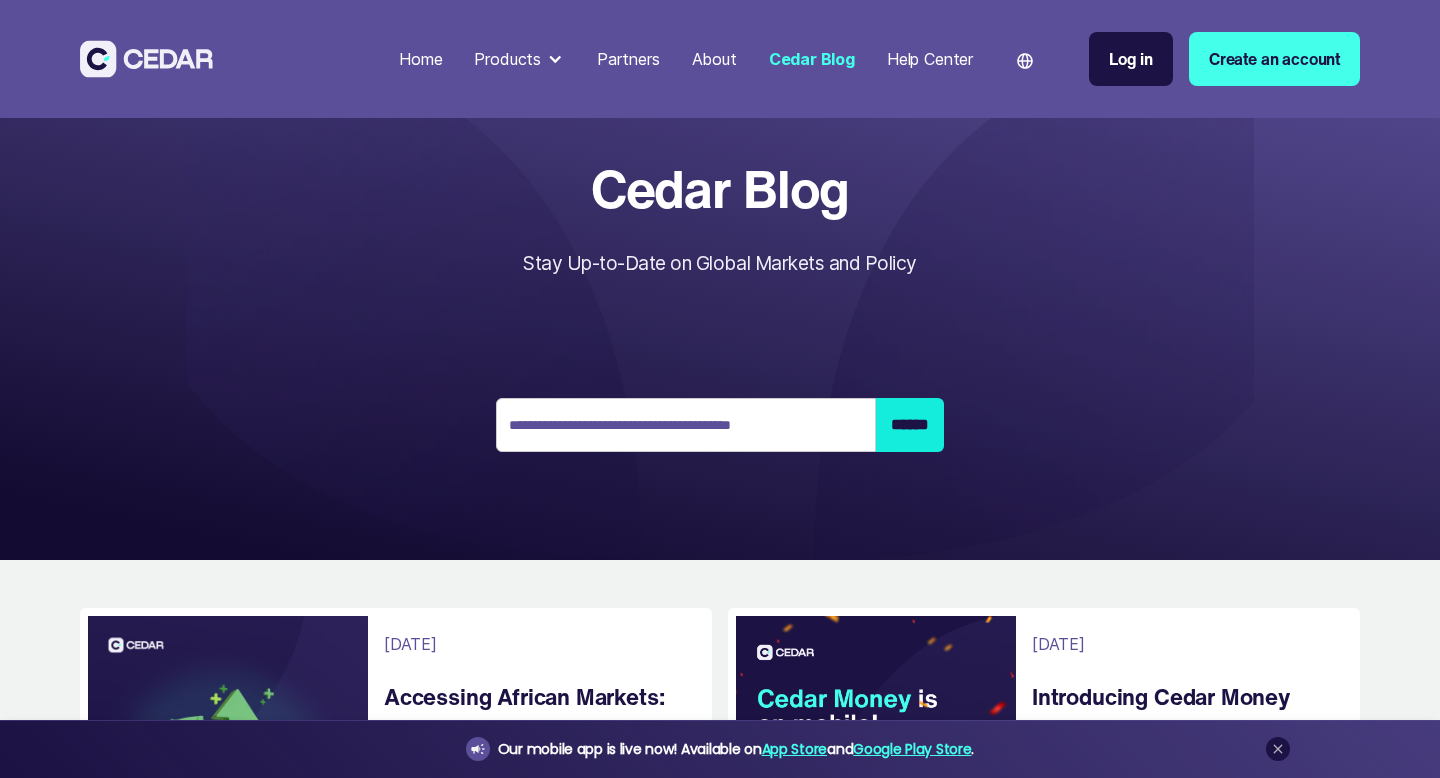 scroll, scrollTop: 386, scrollLeft: 0, axis: vertical 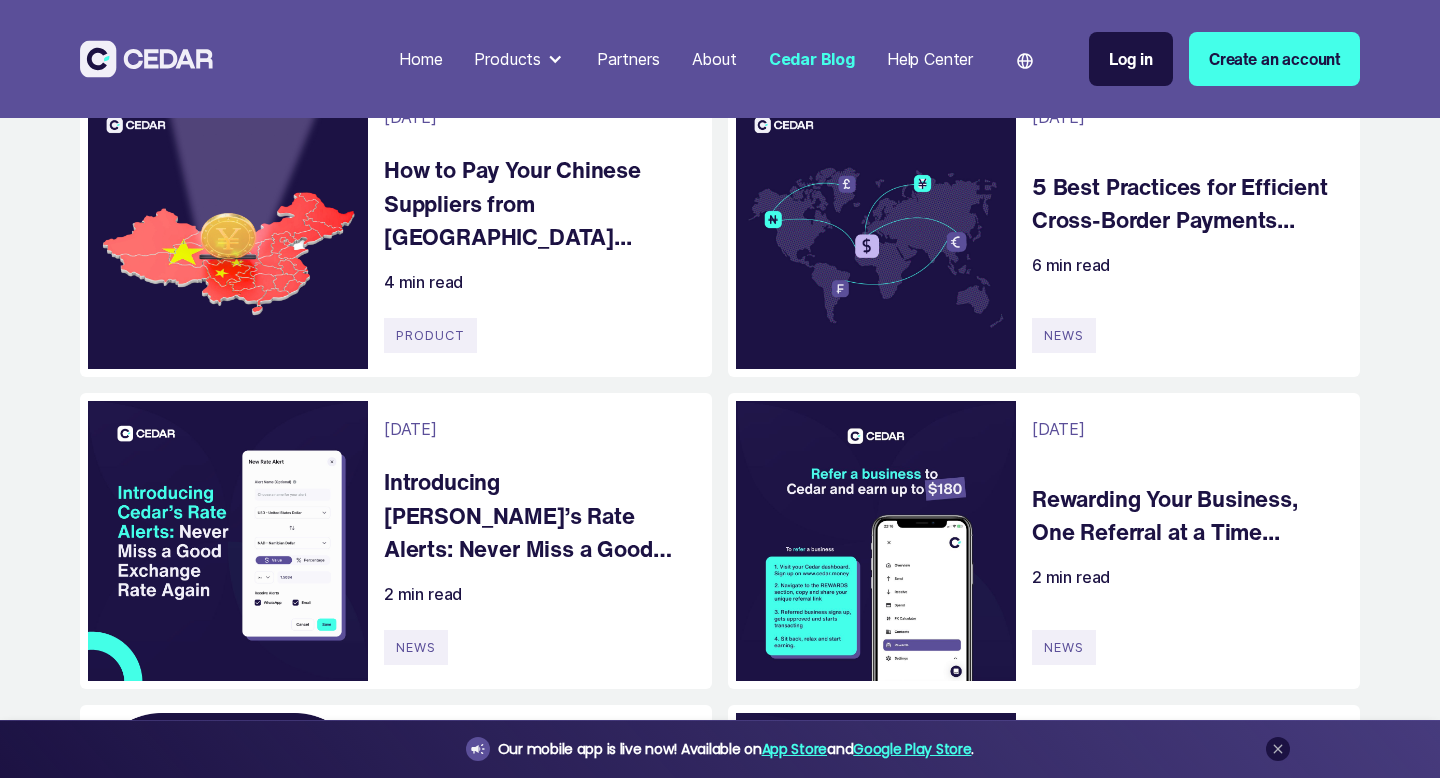 click on "Introducing Cedar’s Rate Alerts: Never Miss a Good Excha..." at bounding box center (538, 515) 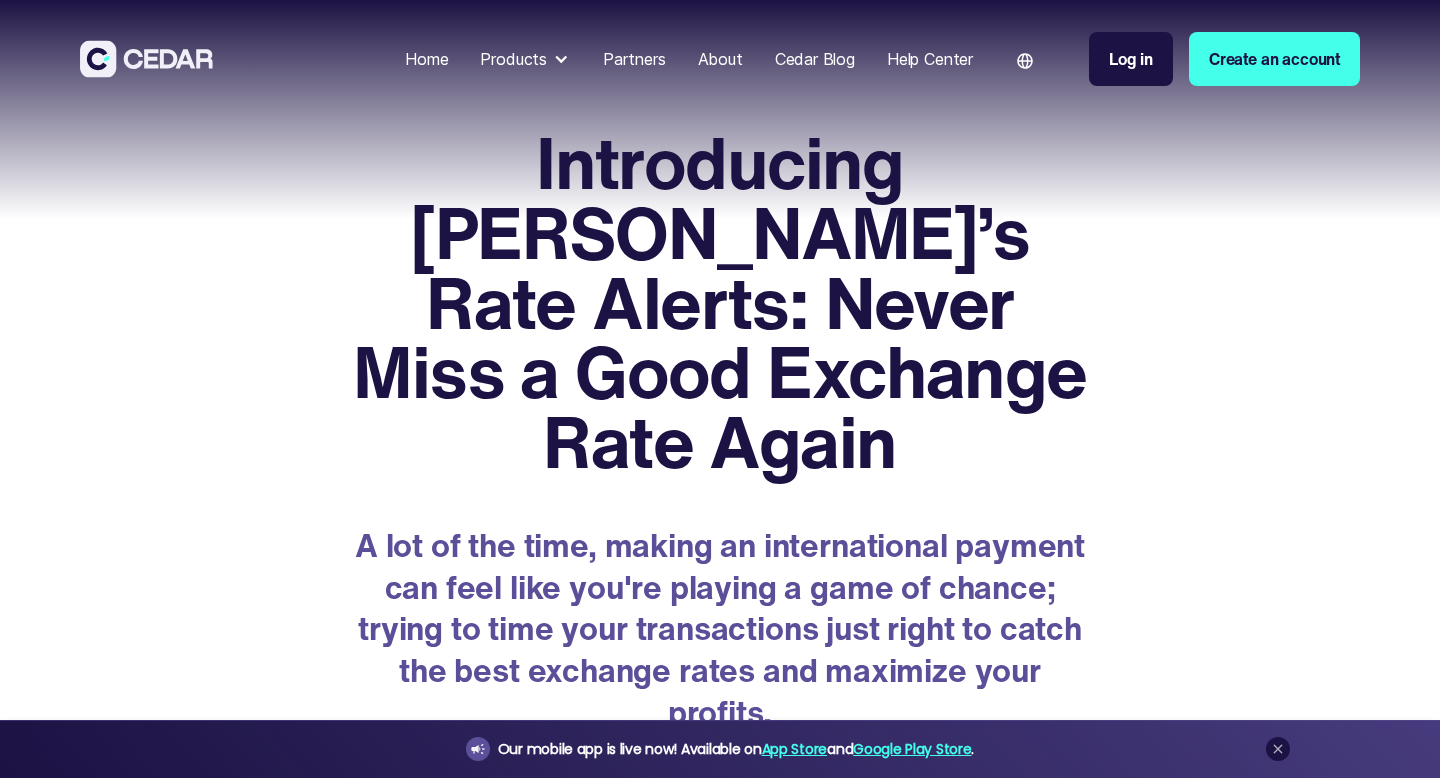 scroll, scrollTop: 0, scrollLeft: 0, axis: both 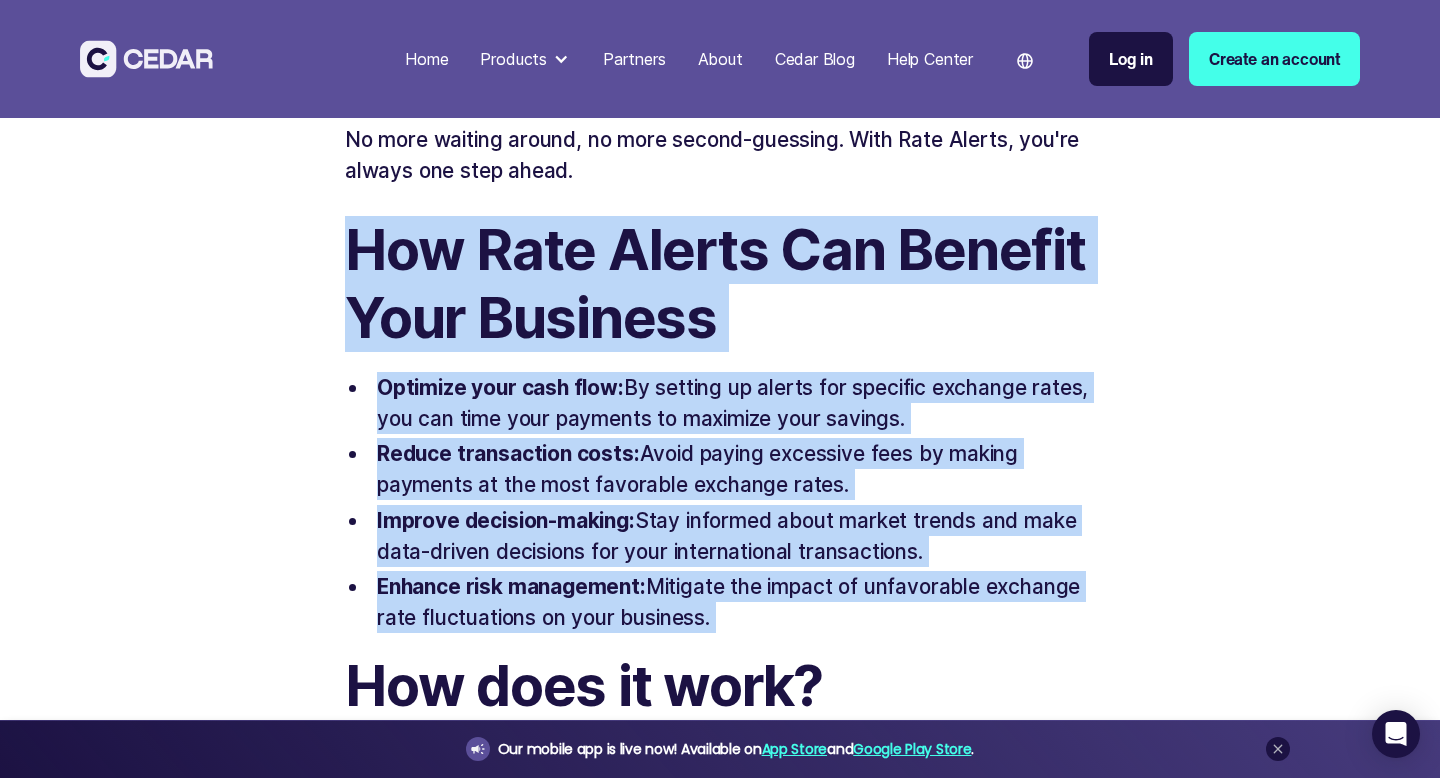 drag, startPoint x: 349, startPoint y: 161, endPoint x: 833, endPoint y: 571, distance: 634.31537 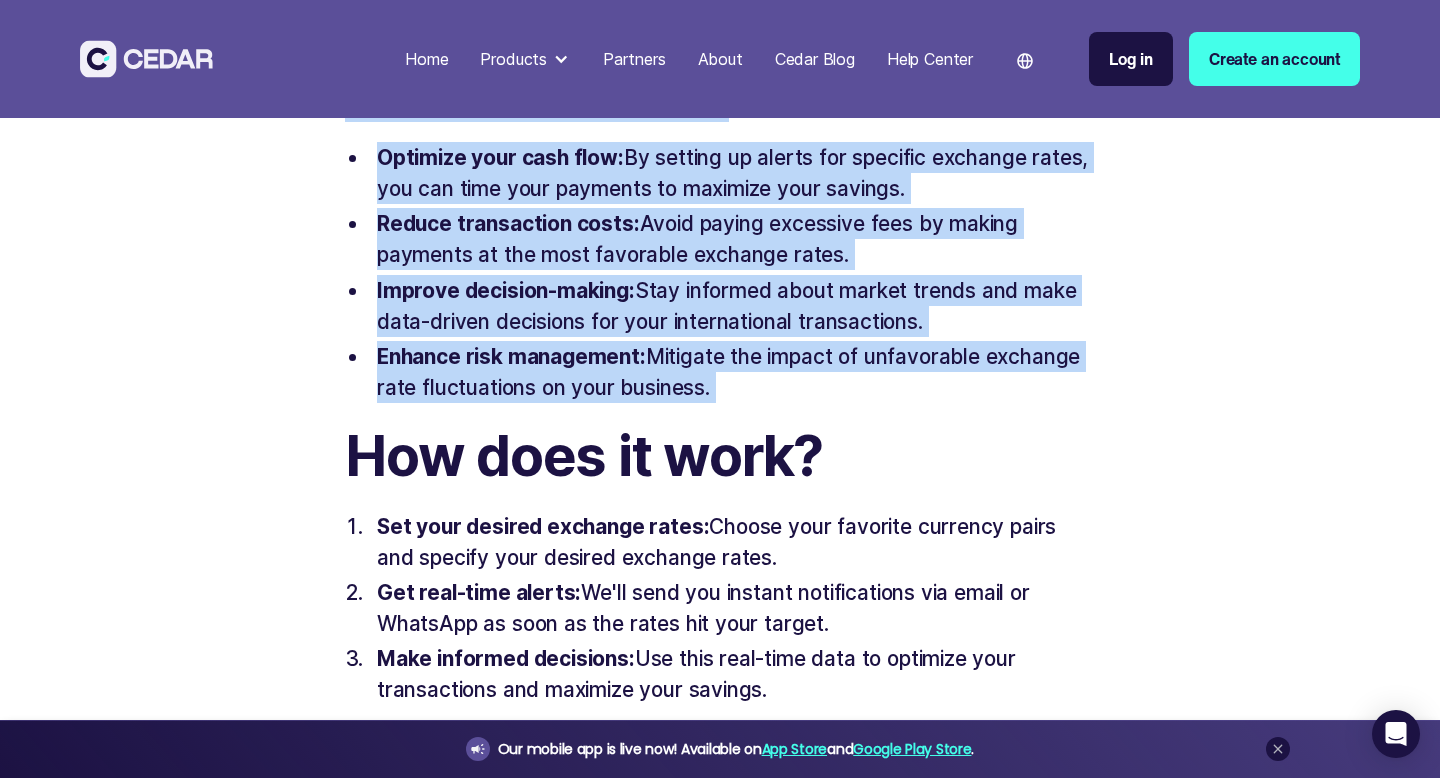 scroll, scrollTop: 2240, scrollLeft: 0, axis: vertical 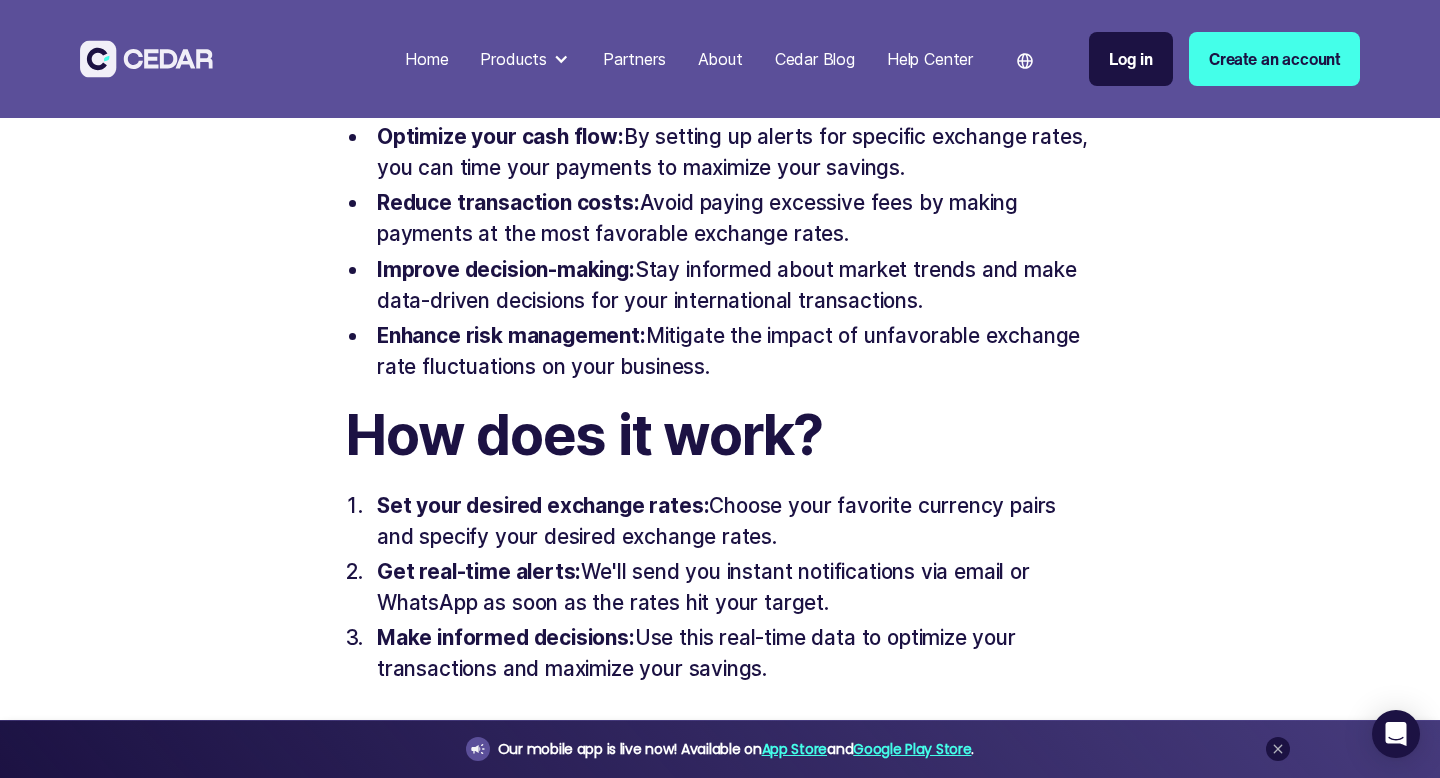 click on "Make informed decisions:  Use this real-time data to optimize your transactions and maximize your savings.  ‍" at bounding box center [732, 669] 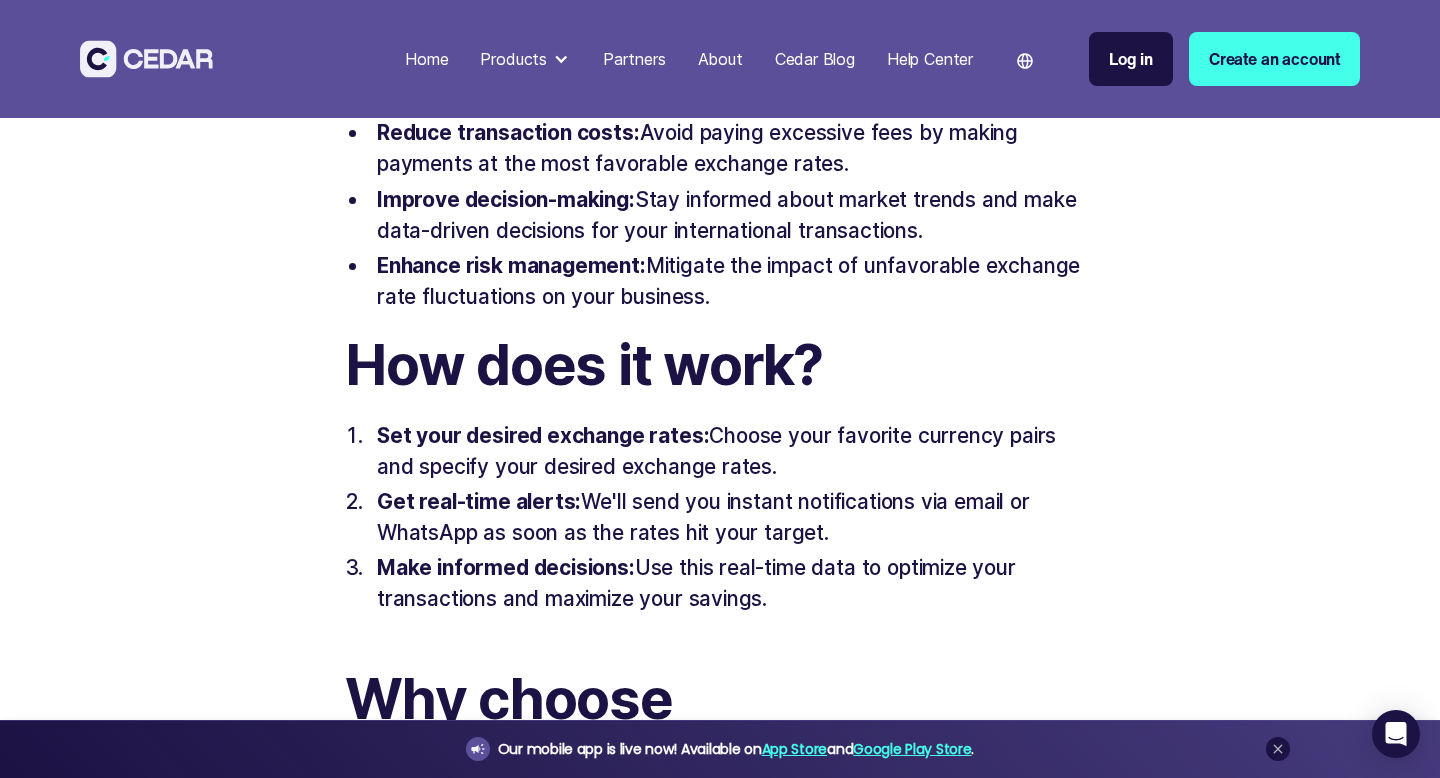 scroll, scrollTop: 2328, scrollLeft: 0, axis: vertical 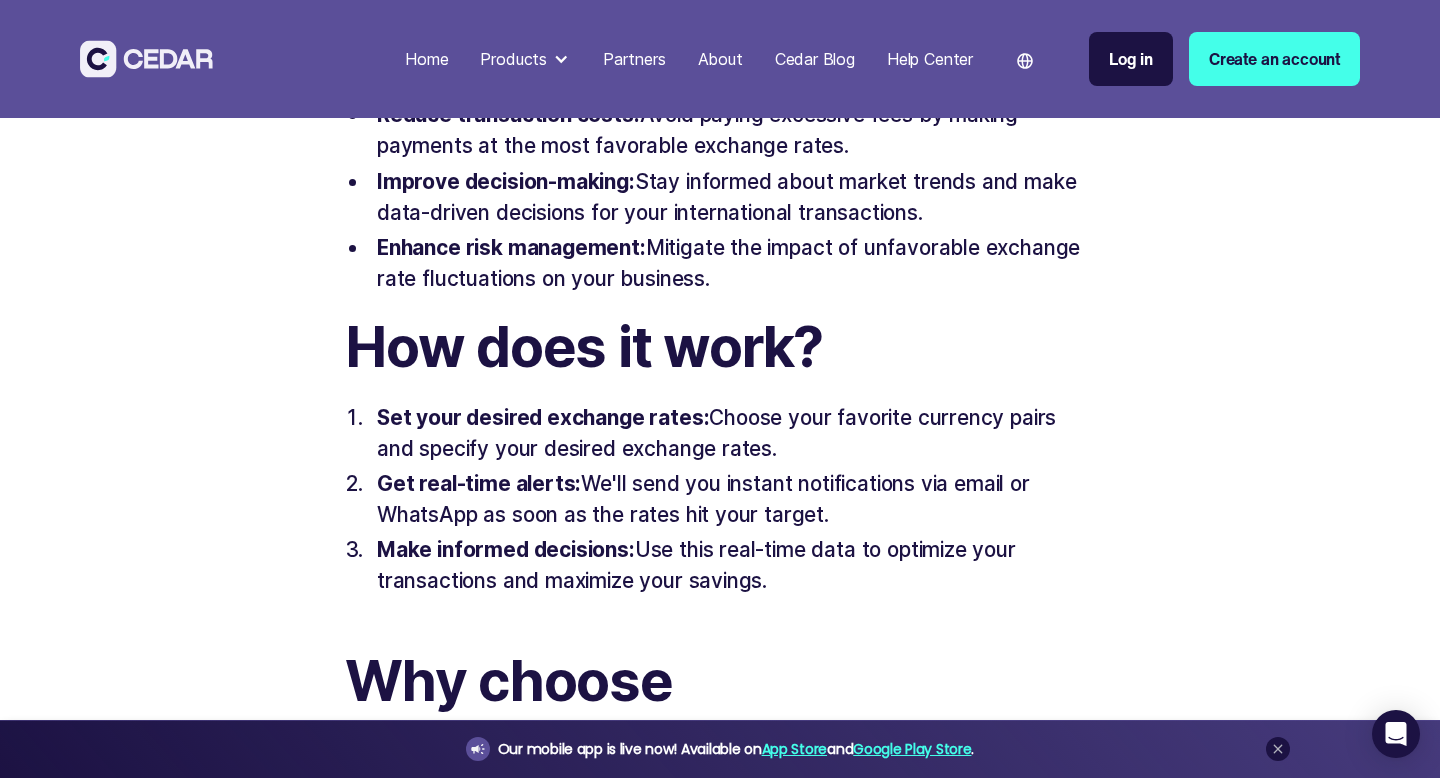 drag, startPoint x: 327, startPoint y: 264, endPoint x: 790, endPoint y: 523, distance: 530.5186 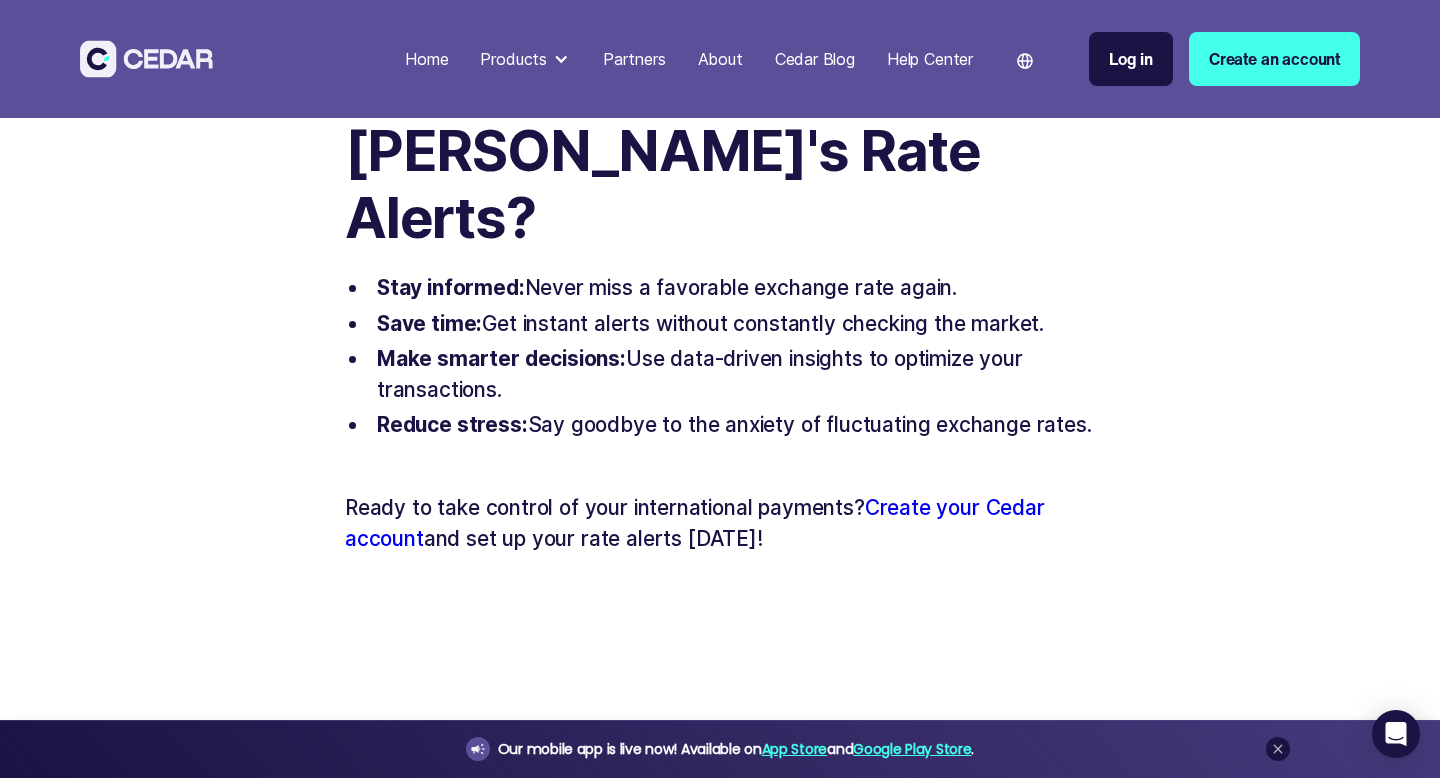 scroll, scrollTop: 2926, scrollLeft: 0, axis: vertical 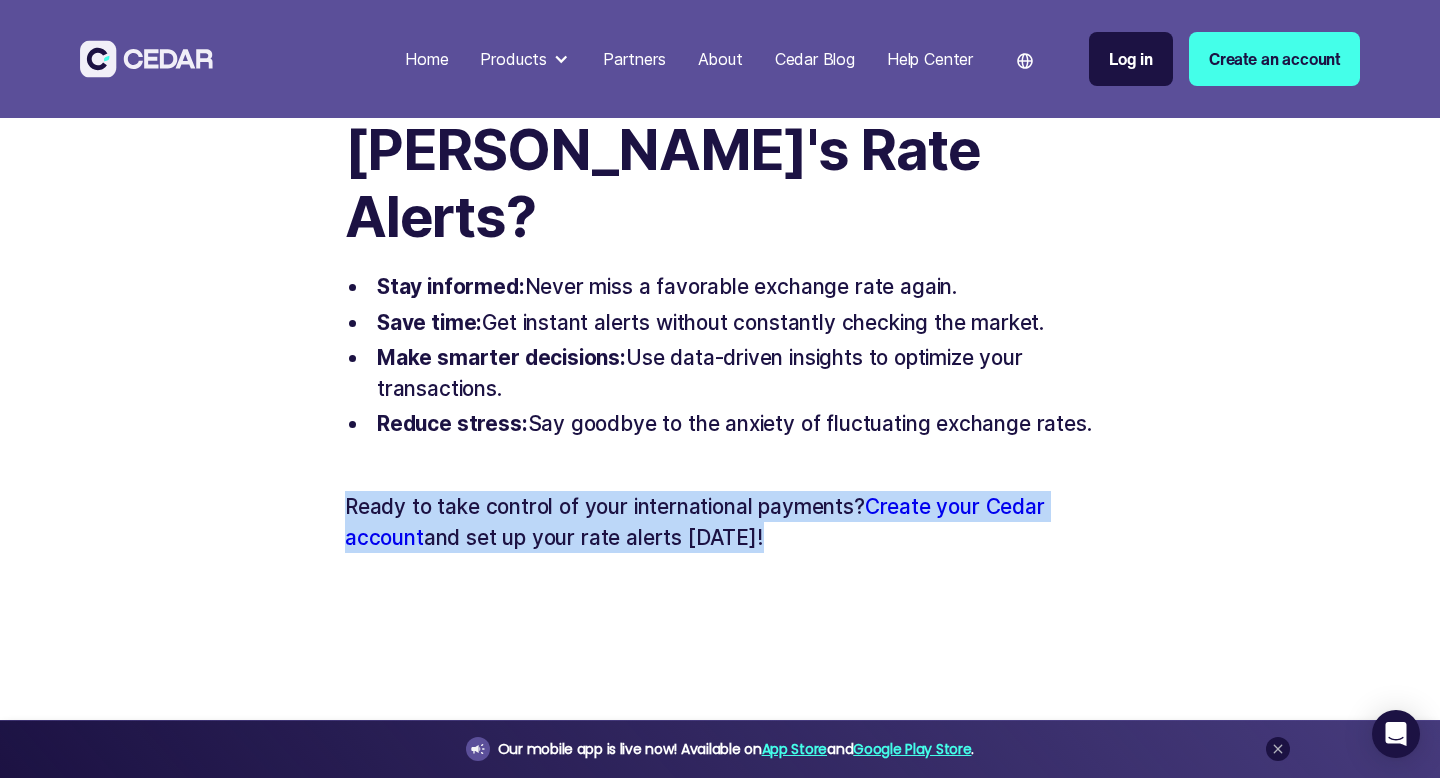 drag, startPoint x: 344, startPoint y: 363, endPoint x: 769, endPoint y: 406, distance: 427.16977 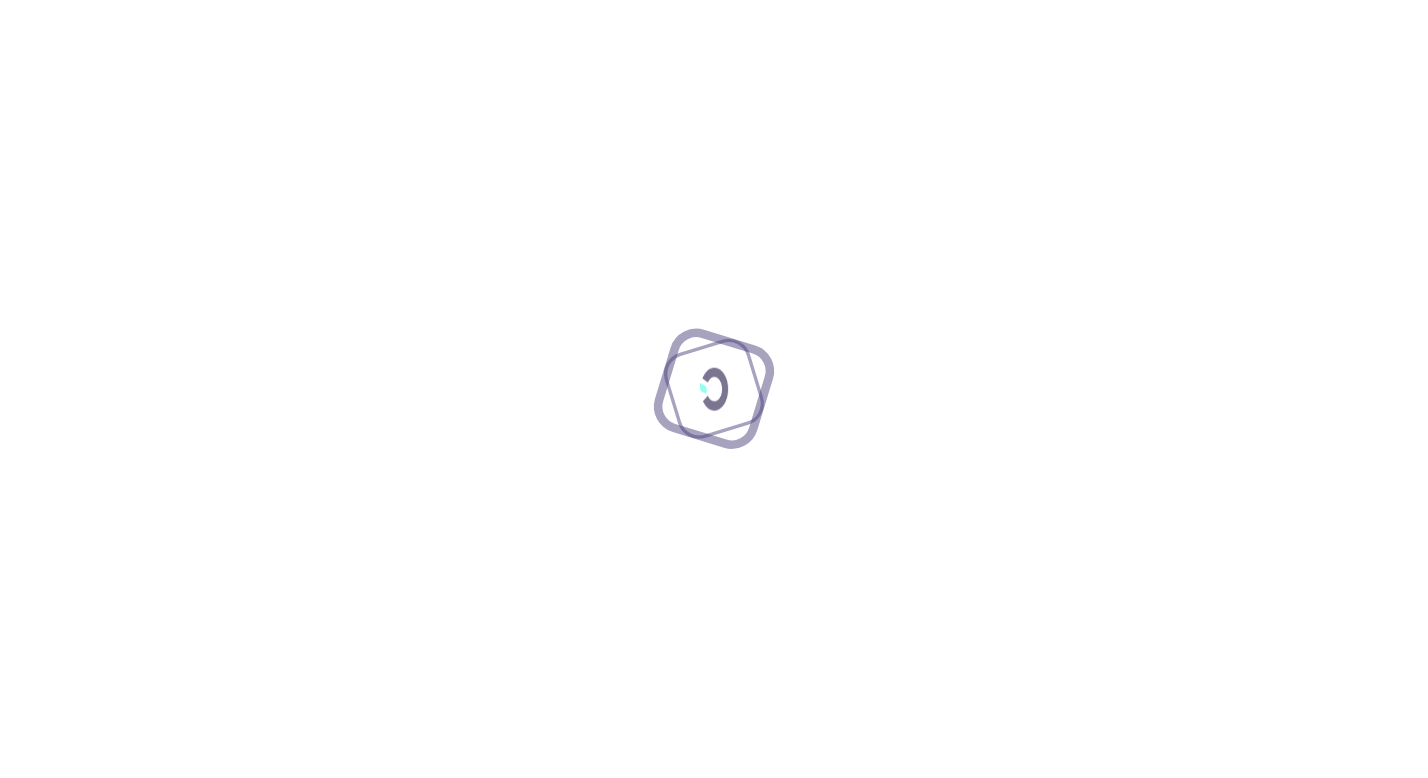 scroll, scrollTop: 0, scrollLeft: 0, axis: both 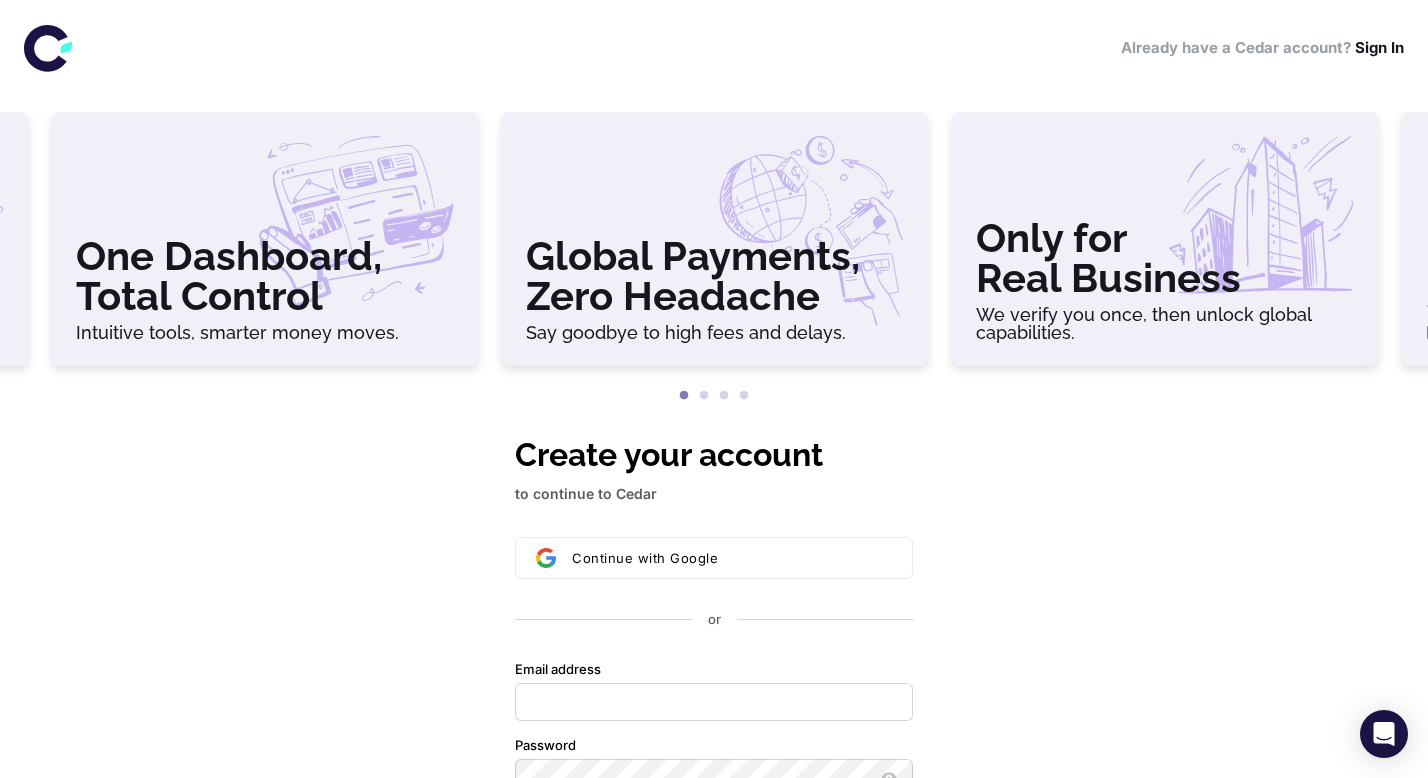 type 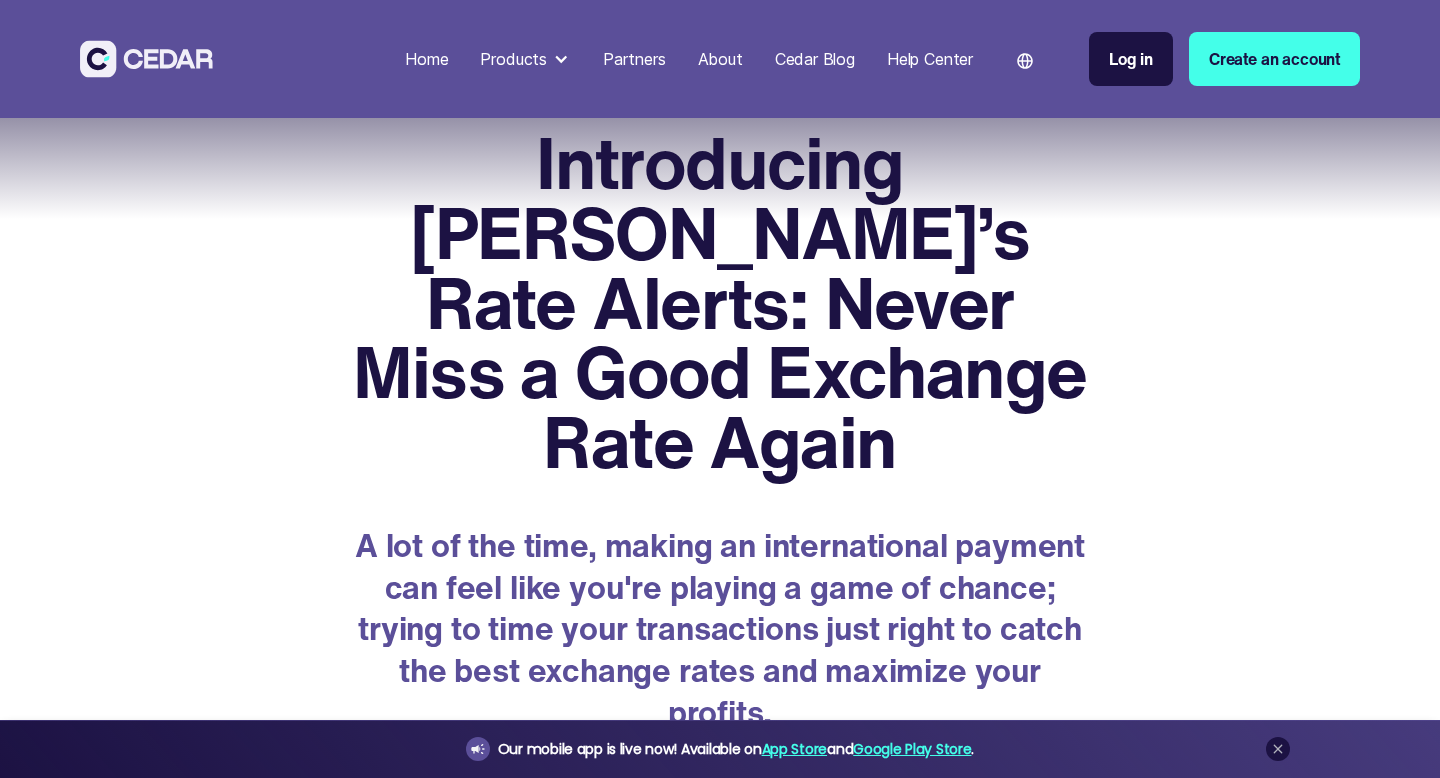 scroll, scrollTop: 3669, scrollLeft: 0, axis: vertical 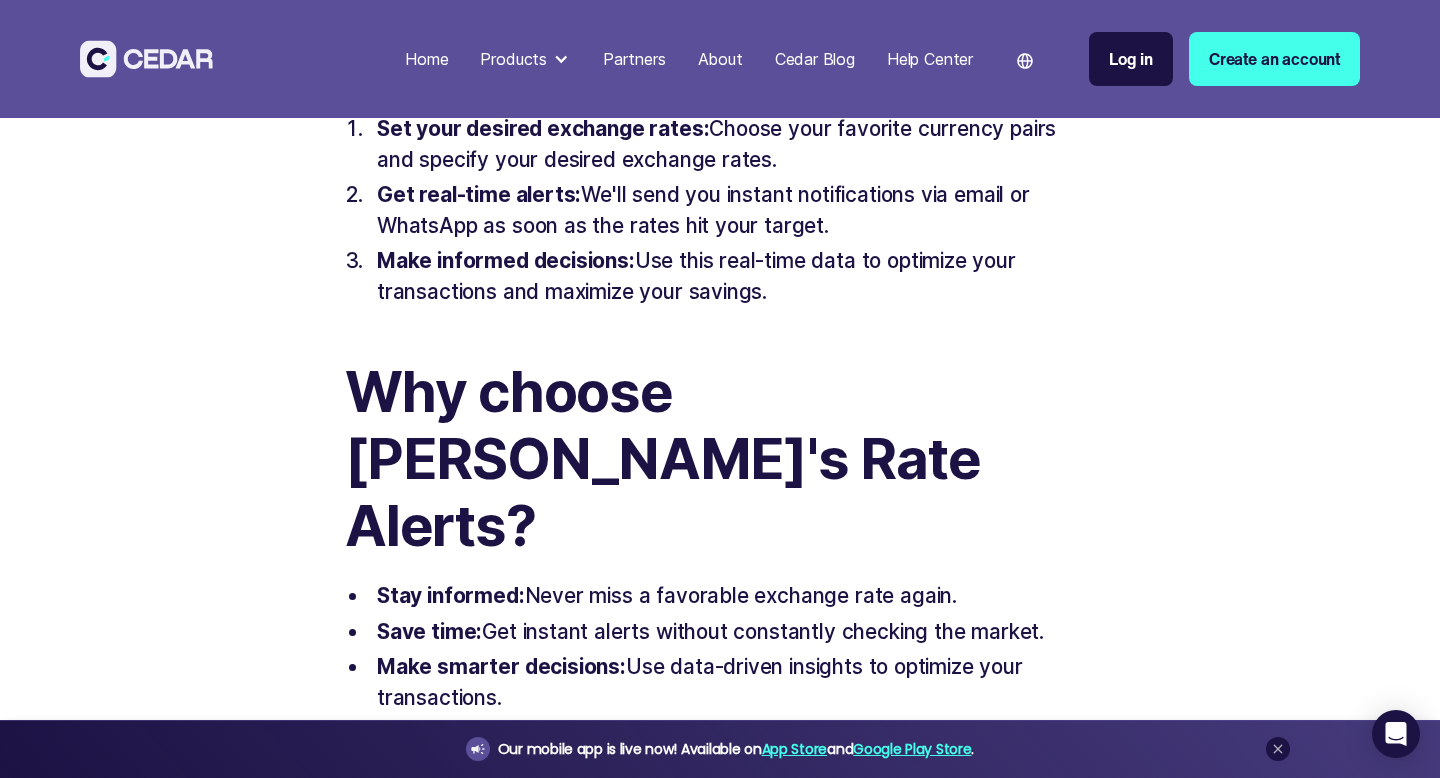 click on "Stay informed:  Never miss a favorable exchange rate again." at bounding box center (732, 595) 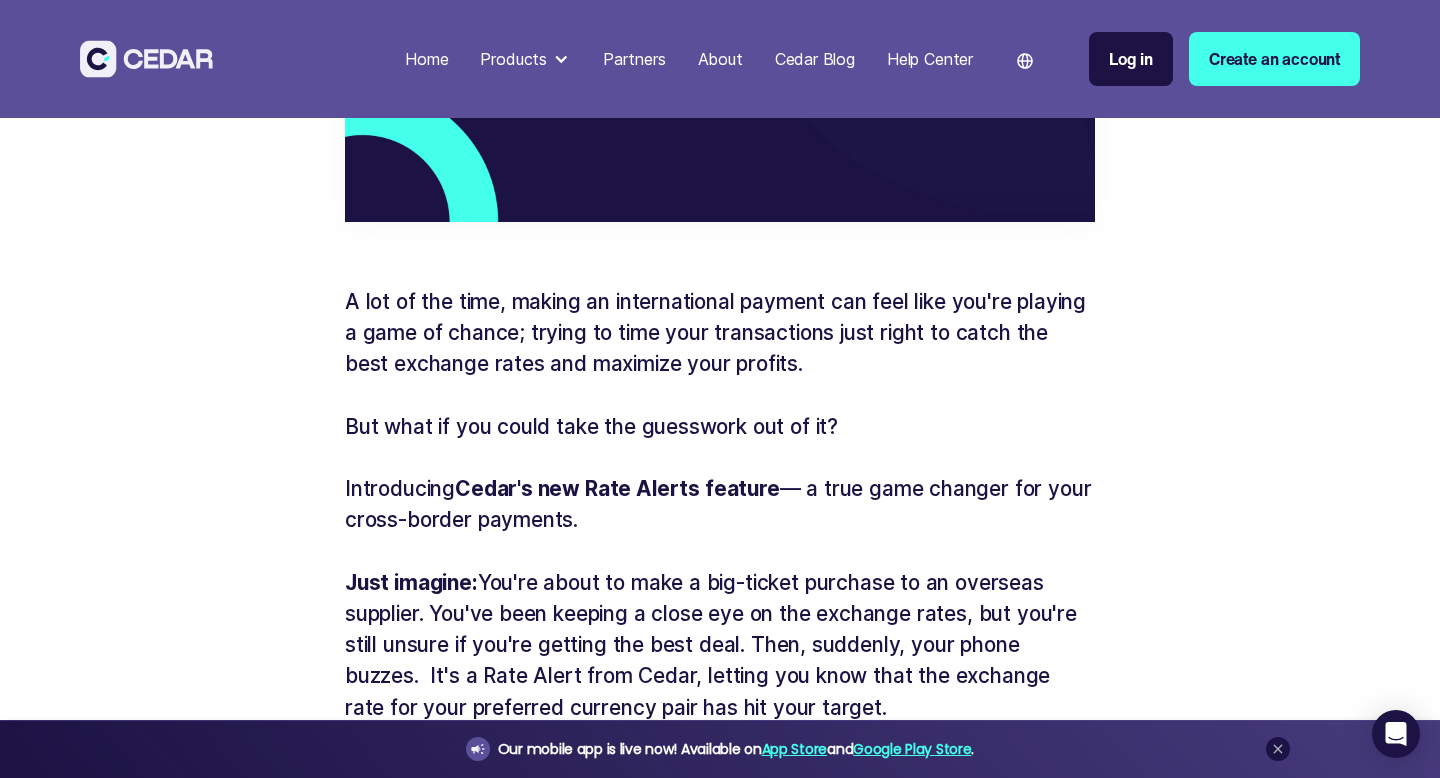 scroll, scrollTop: 1363, scrollLeft: 0, axis: vertical 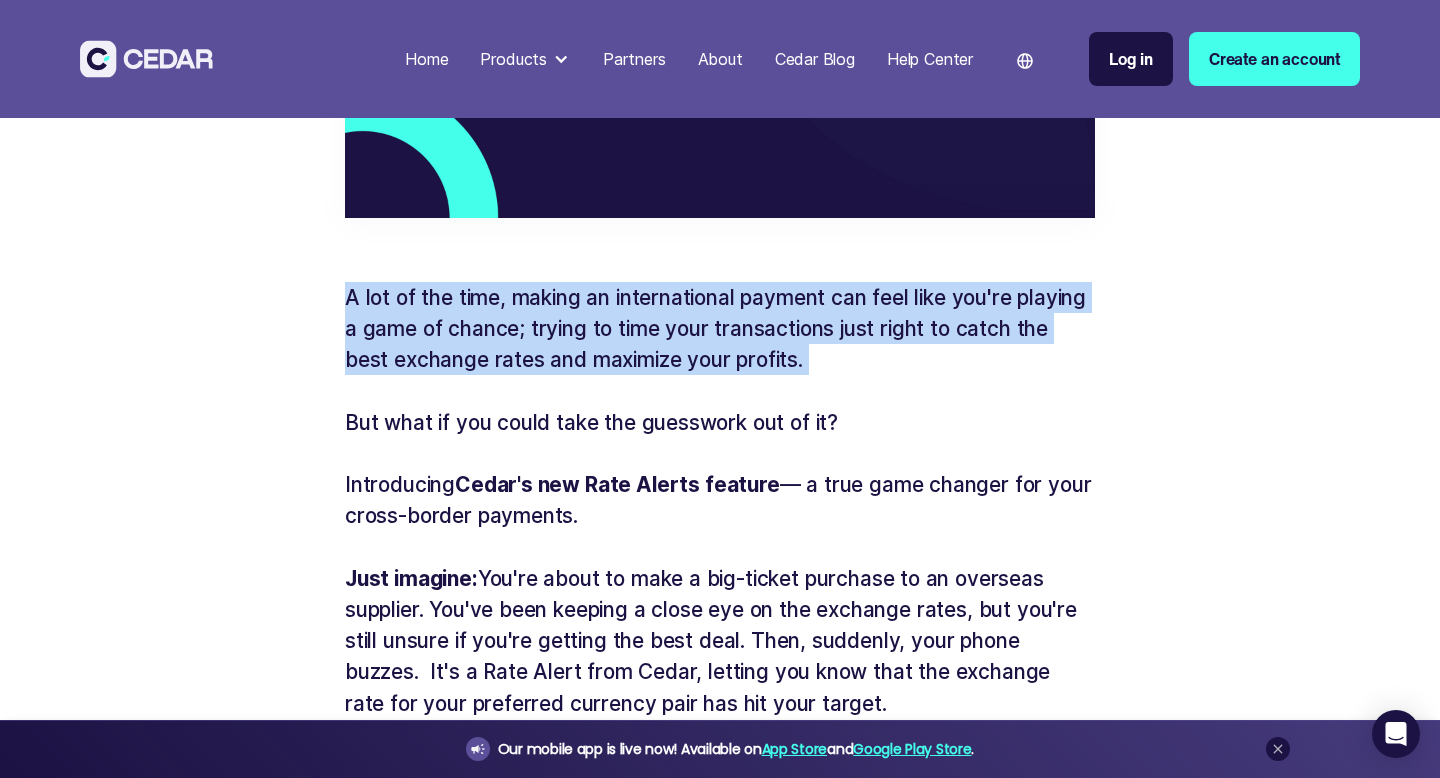 drag, startPoint x: 348, startPoint y: 229, endPoint x: 816, endPoint y: 320, distance: 476.76514 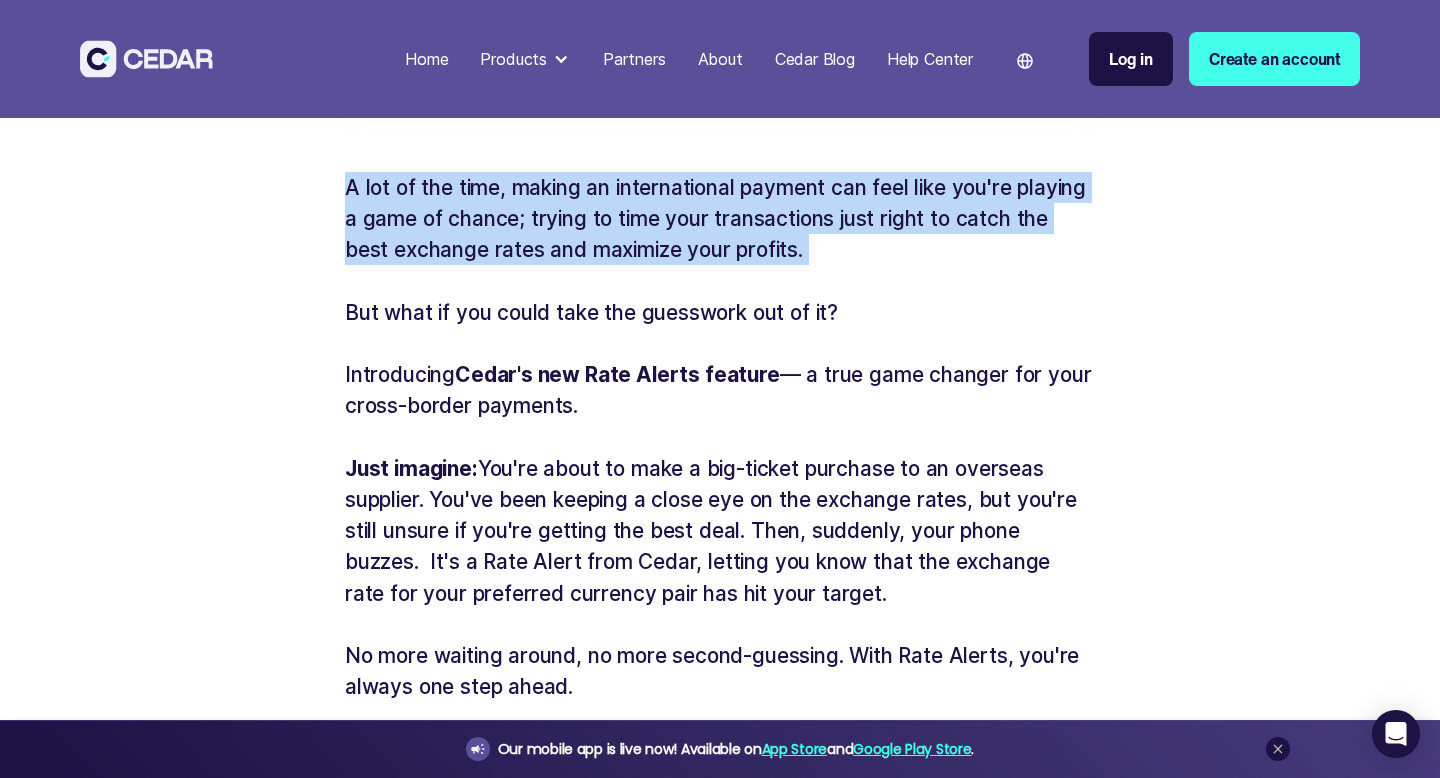 scroll, scrollTop: 1480, scrollLeft: 0, axis: vertical 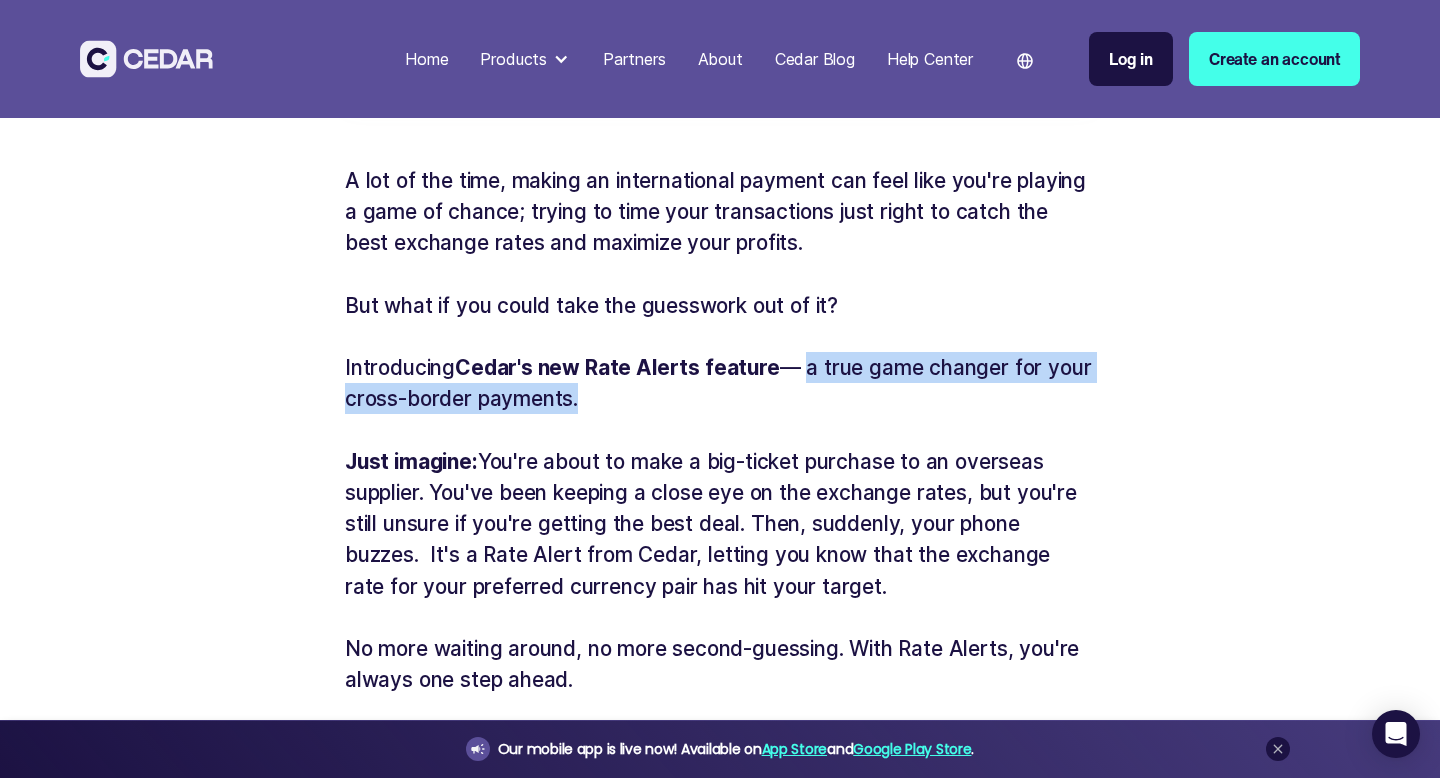 drag, startPoint x: 808, startPoint y: 291, endPoint x: 814, endPoint y: 317, distance: 26.683329 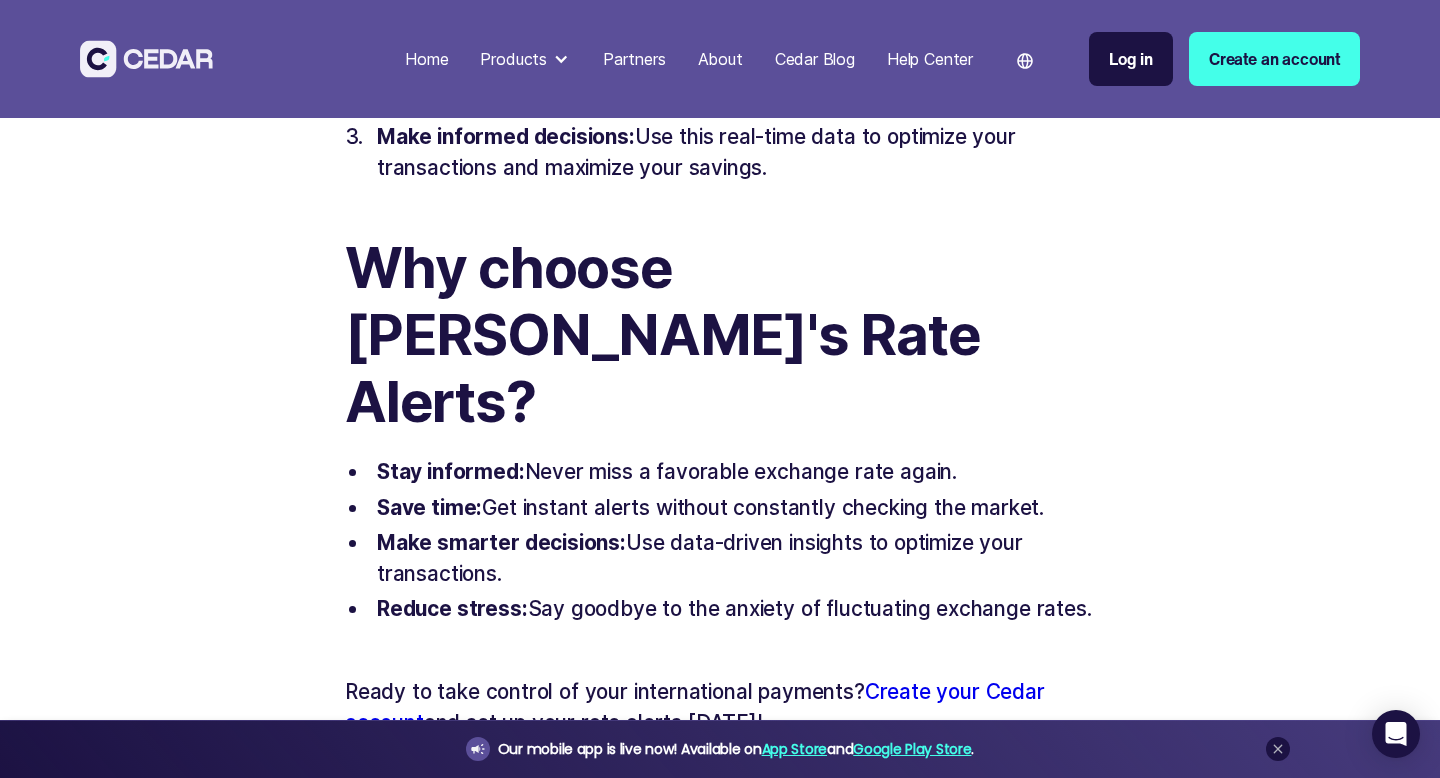 scroll, scrollTop: 2740, scrollLeft: 0, axis: vertical 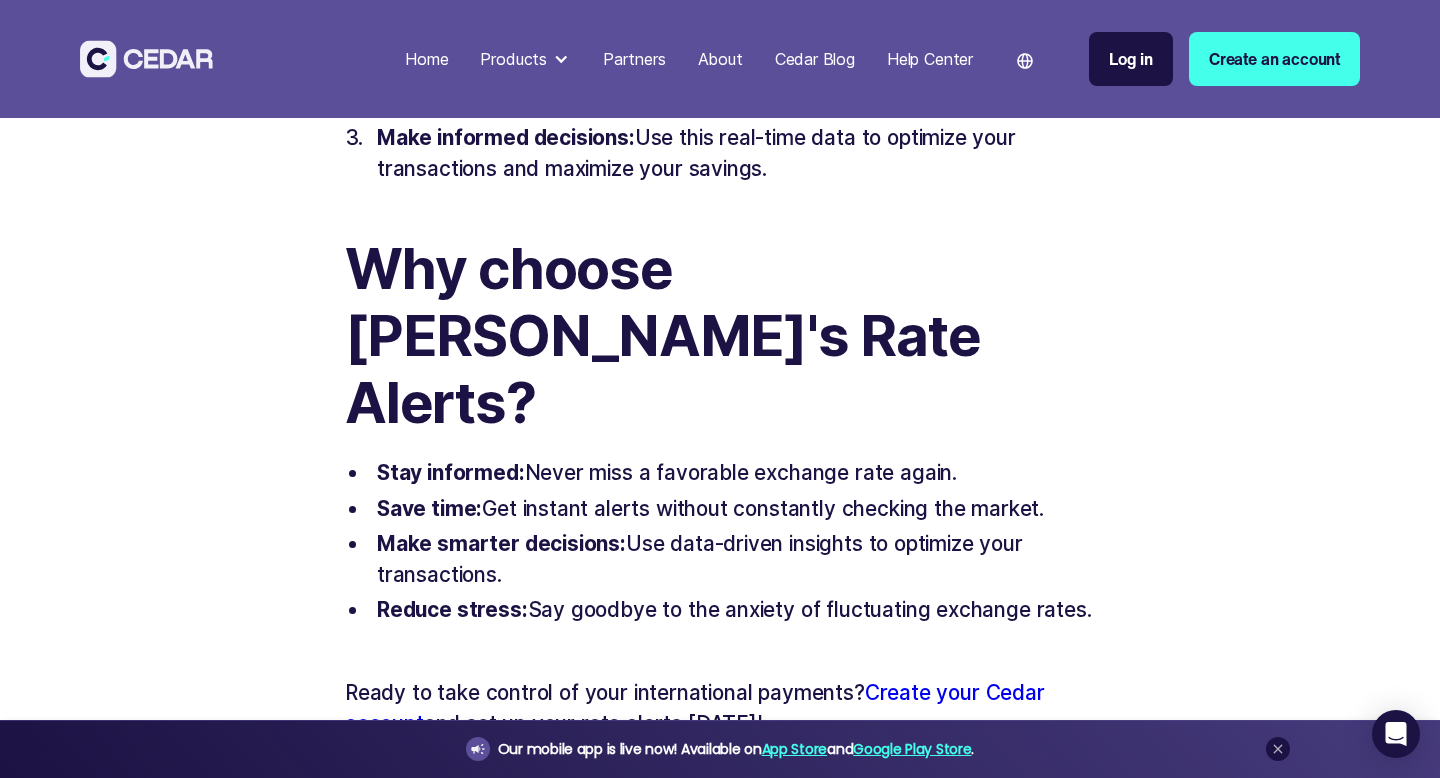 drag, startPoint x: 802, startPoint y: 475, endPoint x: 1111, endPoint y: 480, distance: 309.04044 